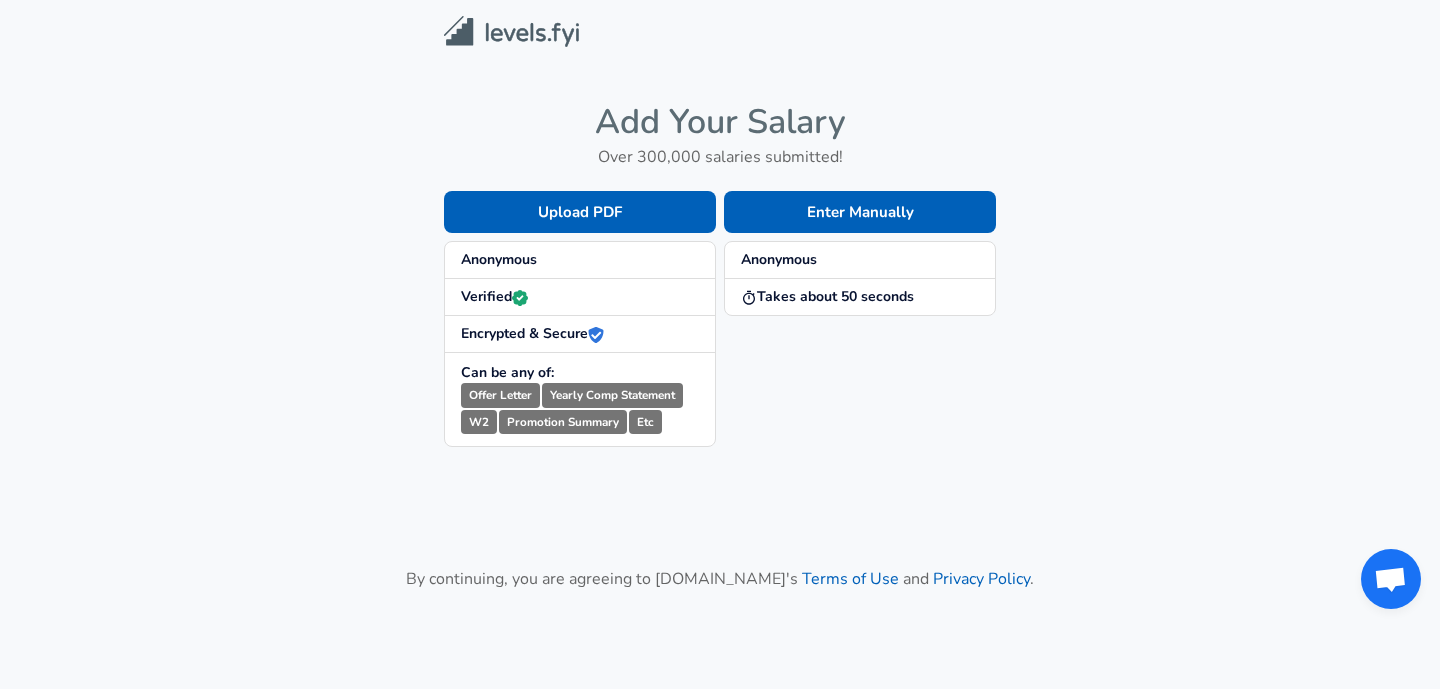scroll, scrollTop: 0, scrollLeft: 0, axis: both 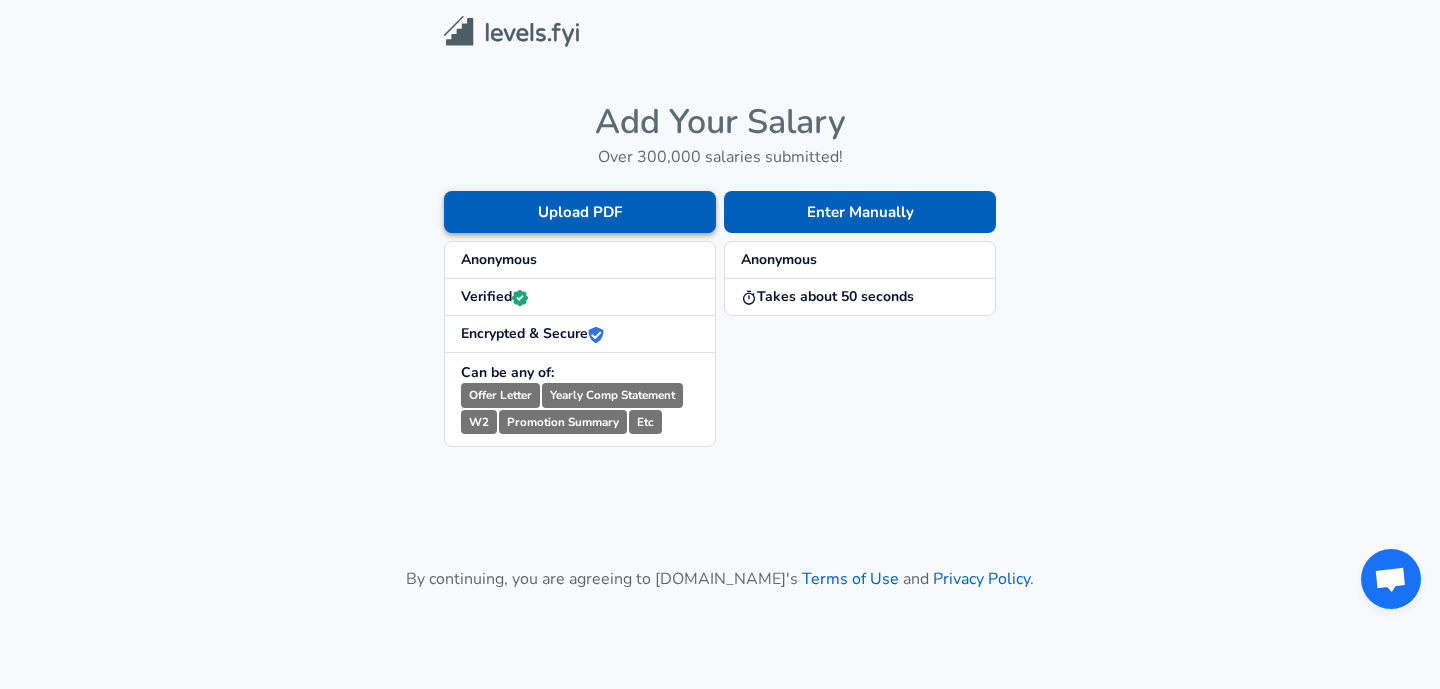 click on "Upload PDF" at bounding box center [580, 212] 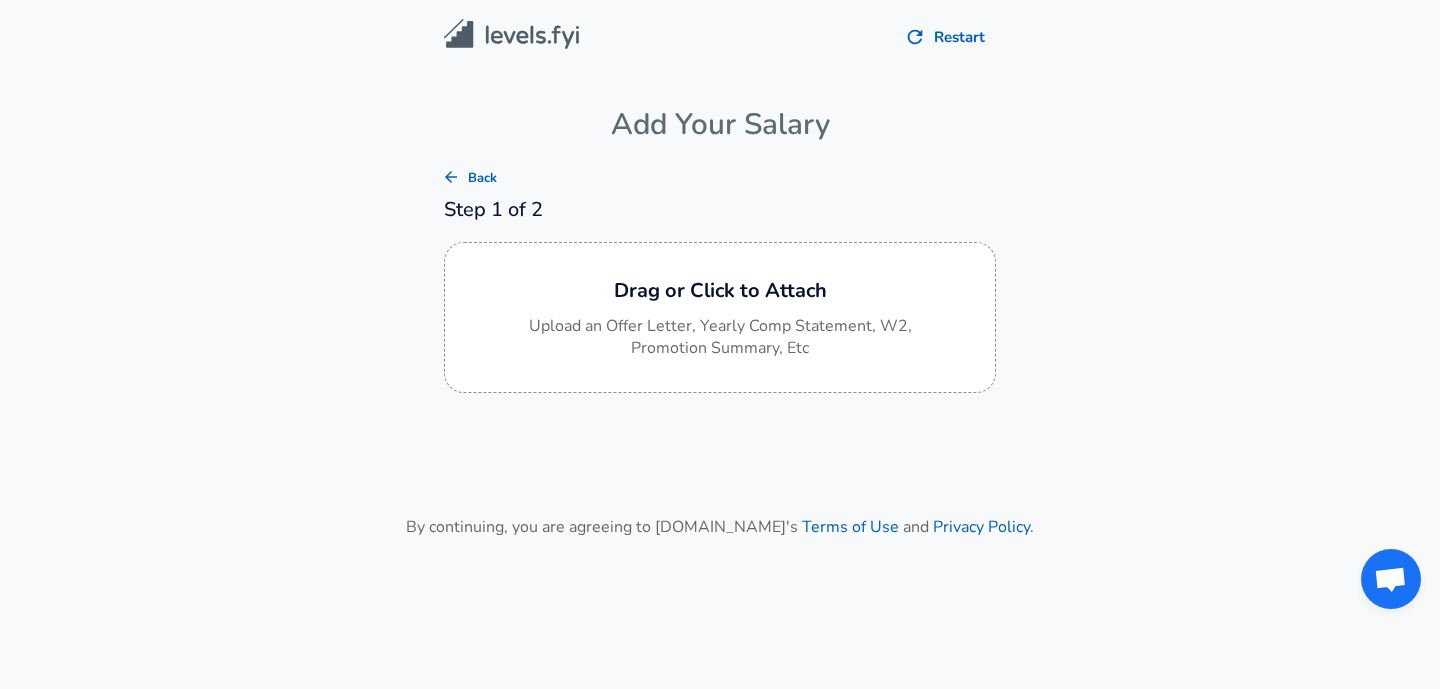 click on "Back" at bounding box center [470, 178] 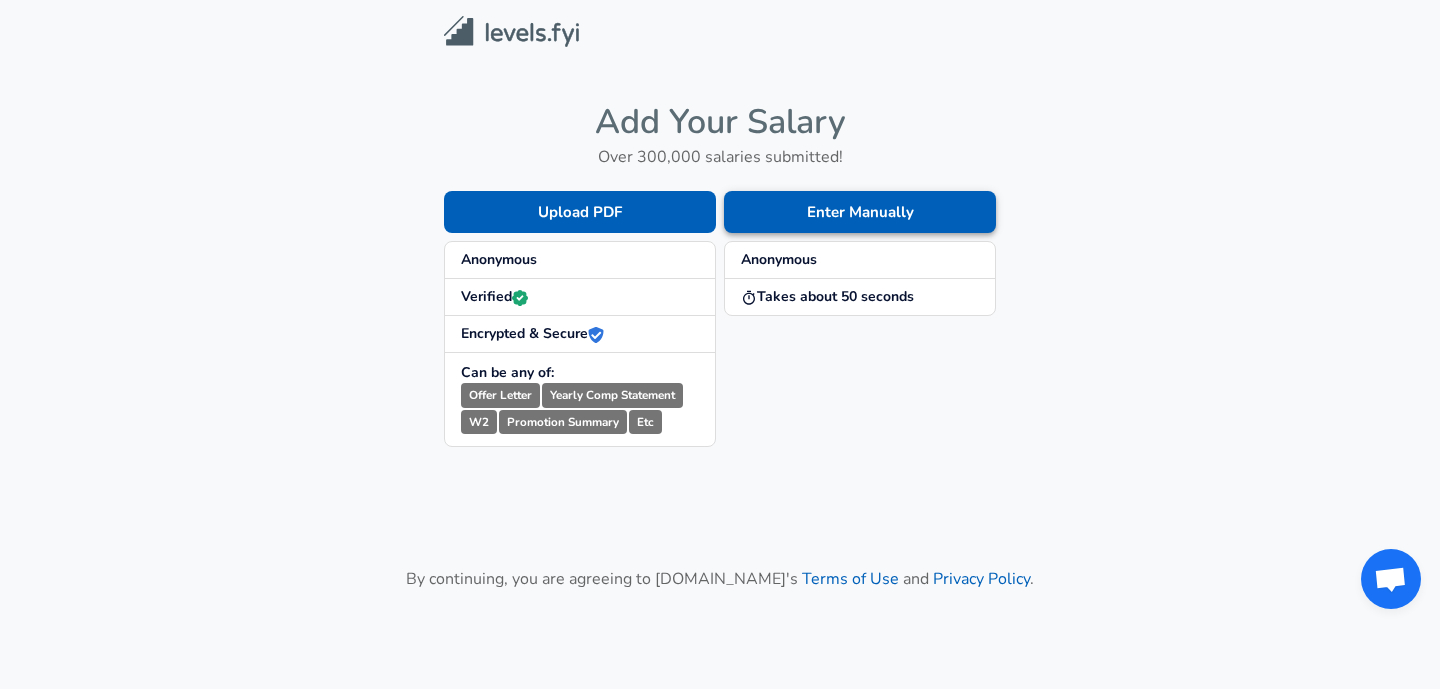 click on "Enter Manually" at bounding box center [860, 212] 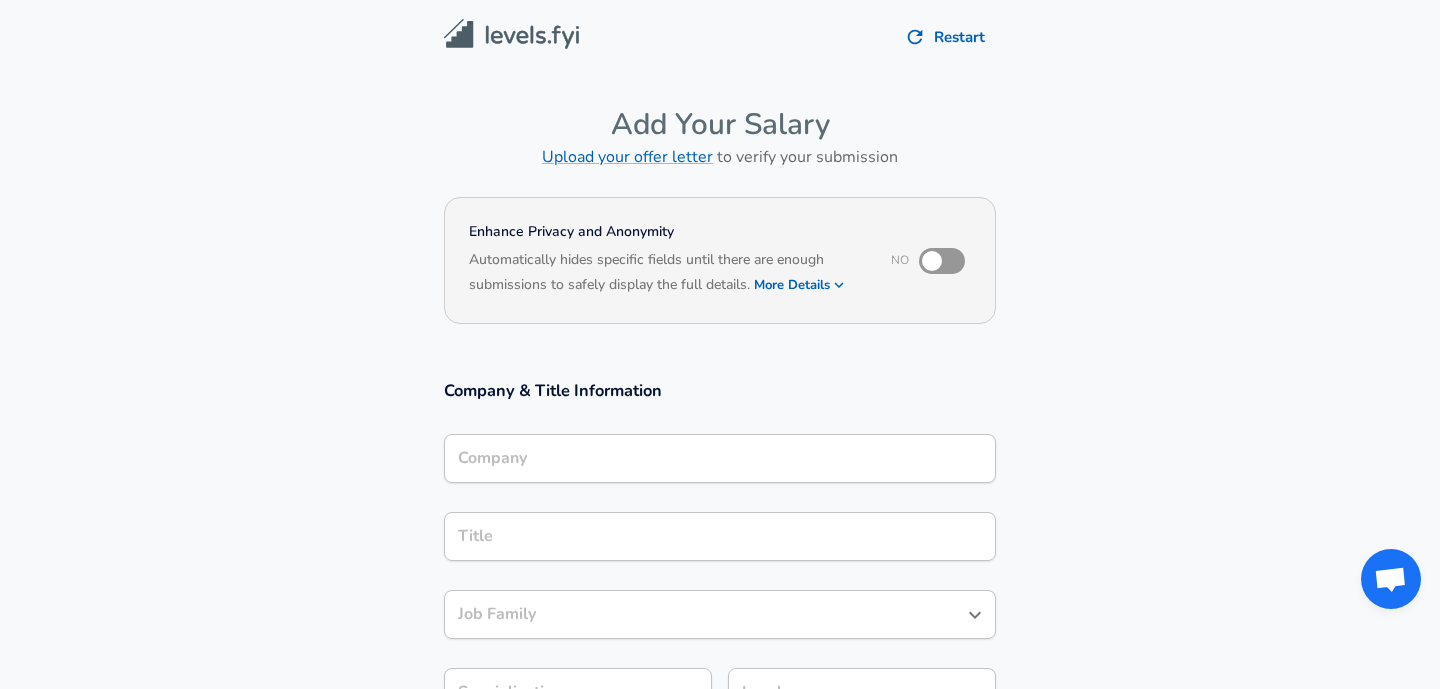 click at bounding box center [932, 261] 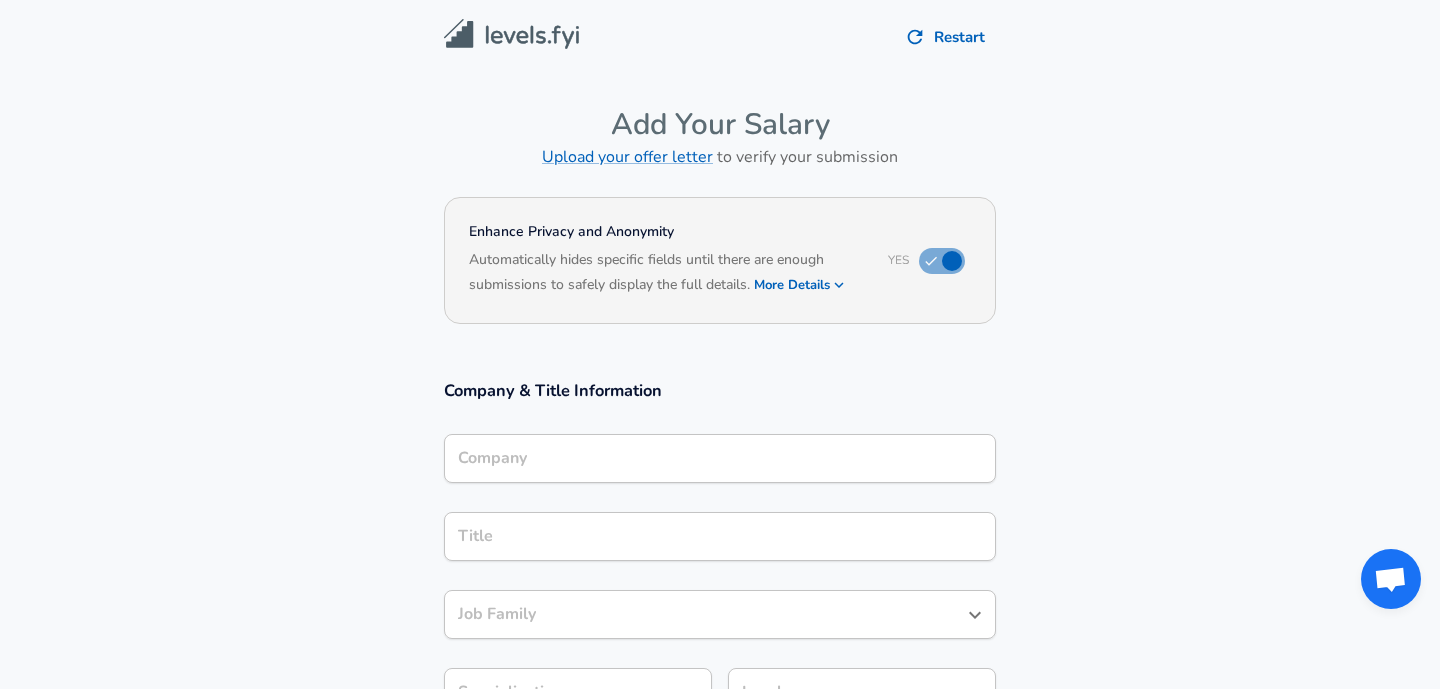 click on "Company" at bounding box center (720, 458) 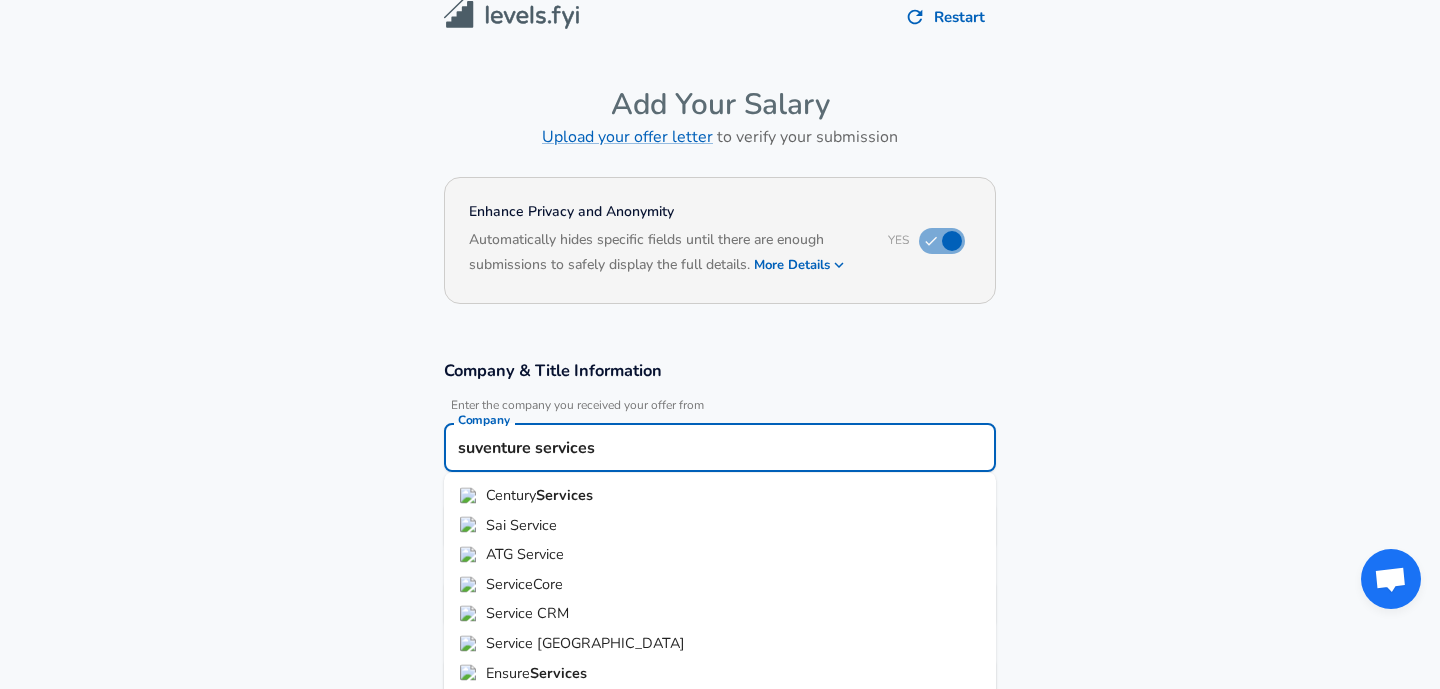 scroll, scrollTop: 66, scrollLeft: 0, axis: vertical 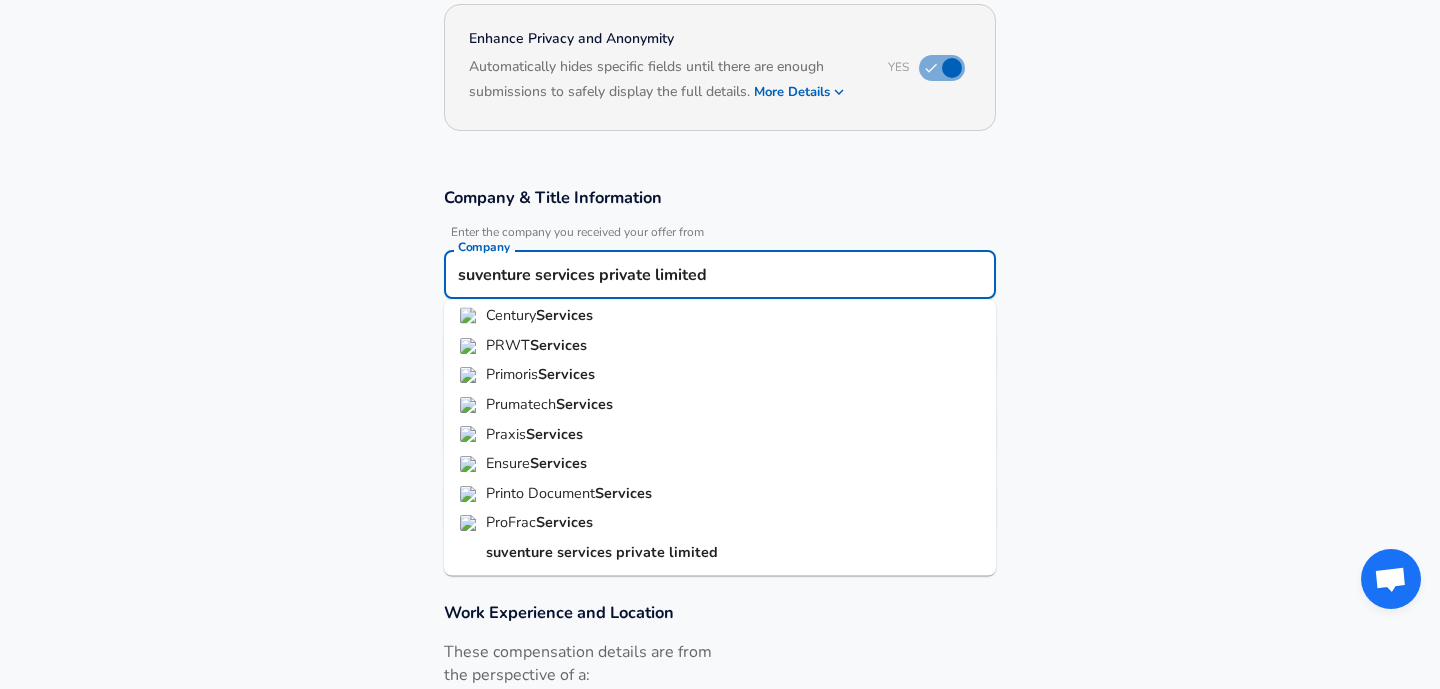 click on "suventure" at bounding box center [521, 552] 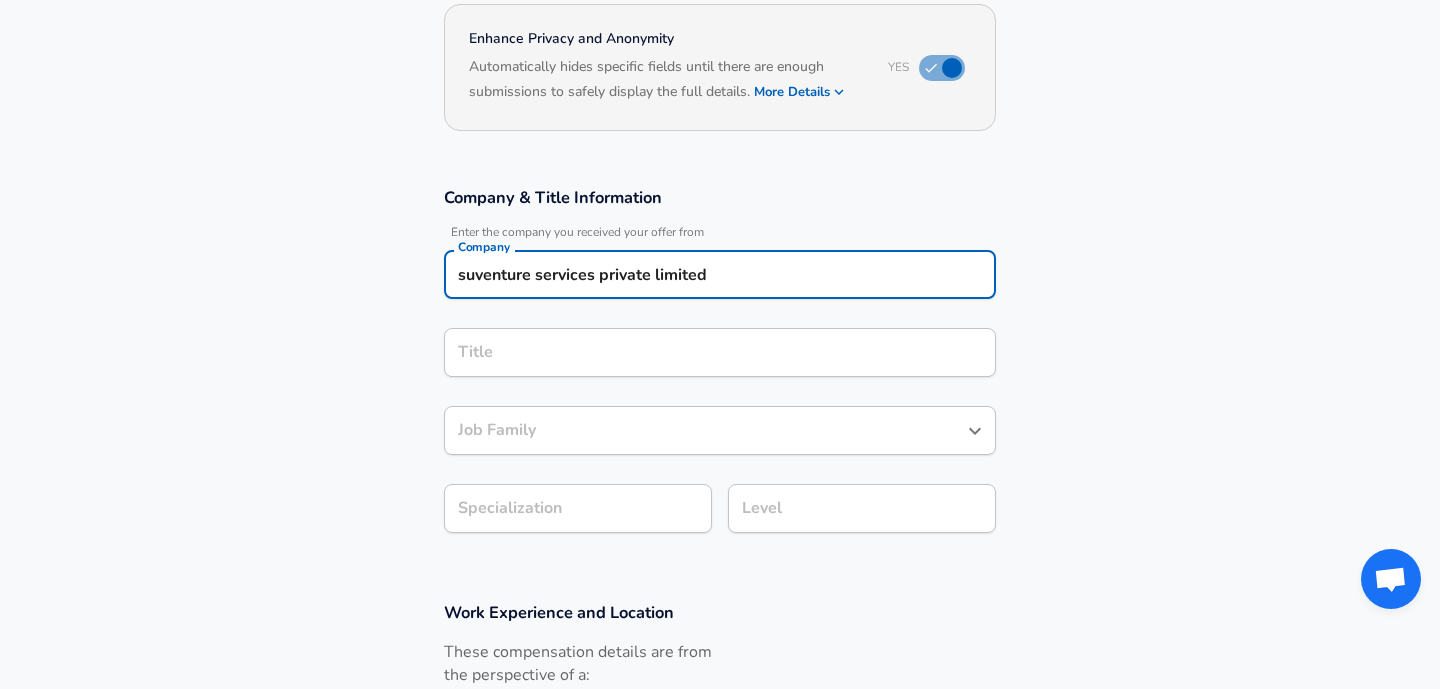 click on "Title Title" at bounding box center (720, 355) 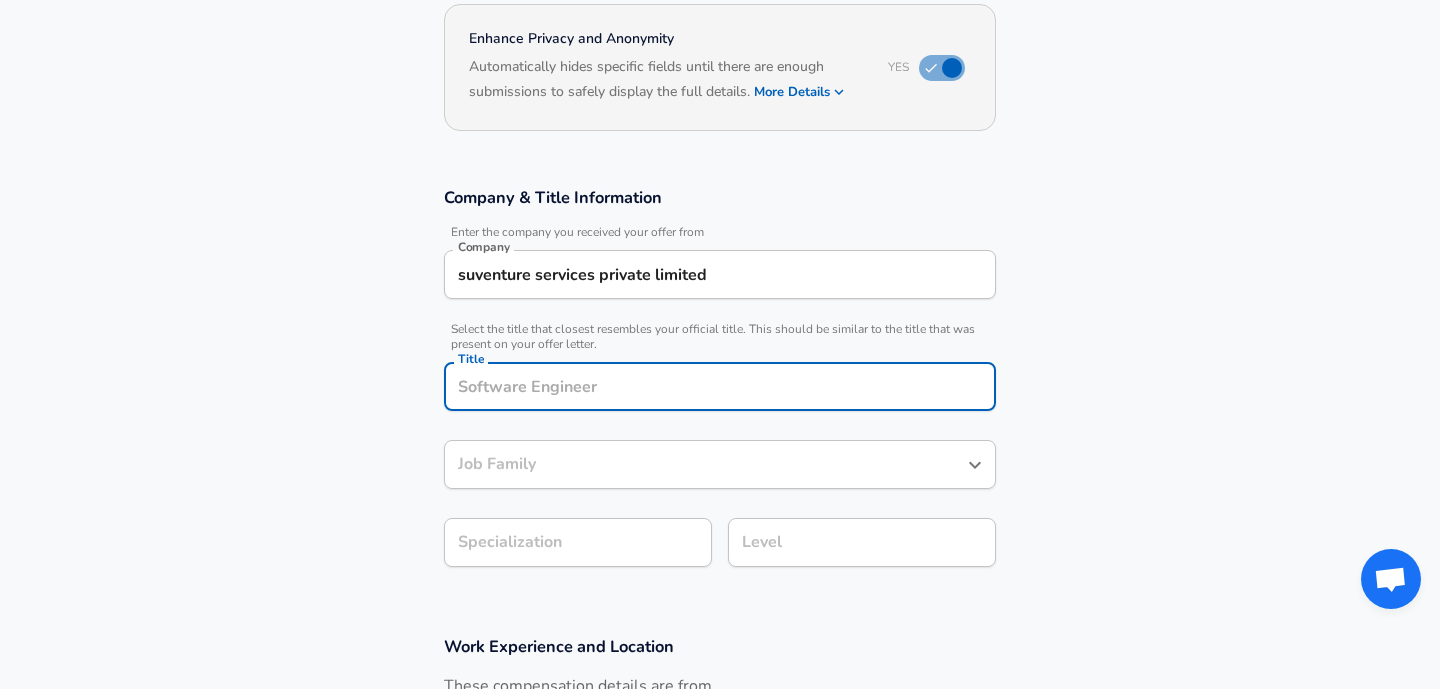 scroll, scrollTop: 233, scrollLeft: 0, axis: vertical 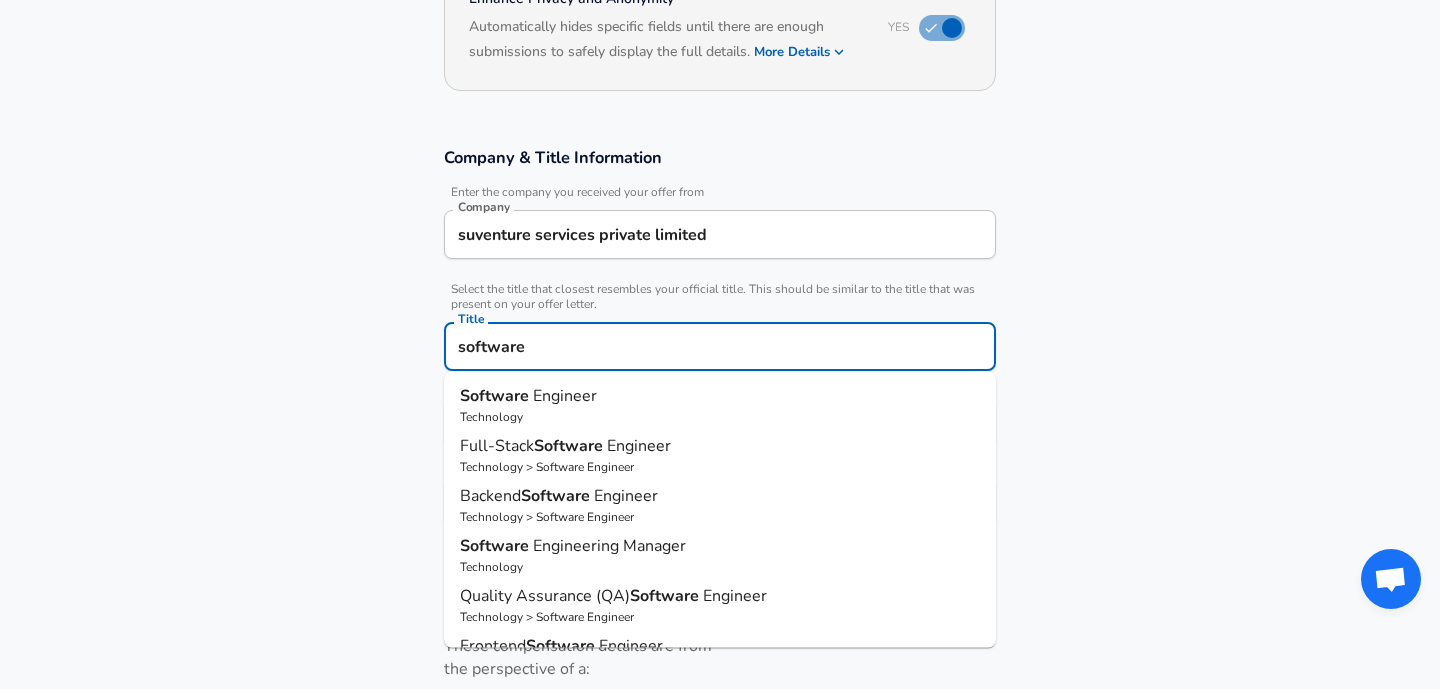 click on "Engineer" at bounding box center (565, 396) 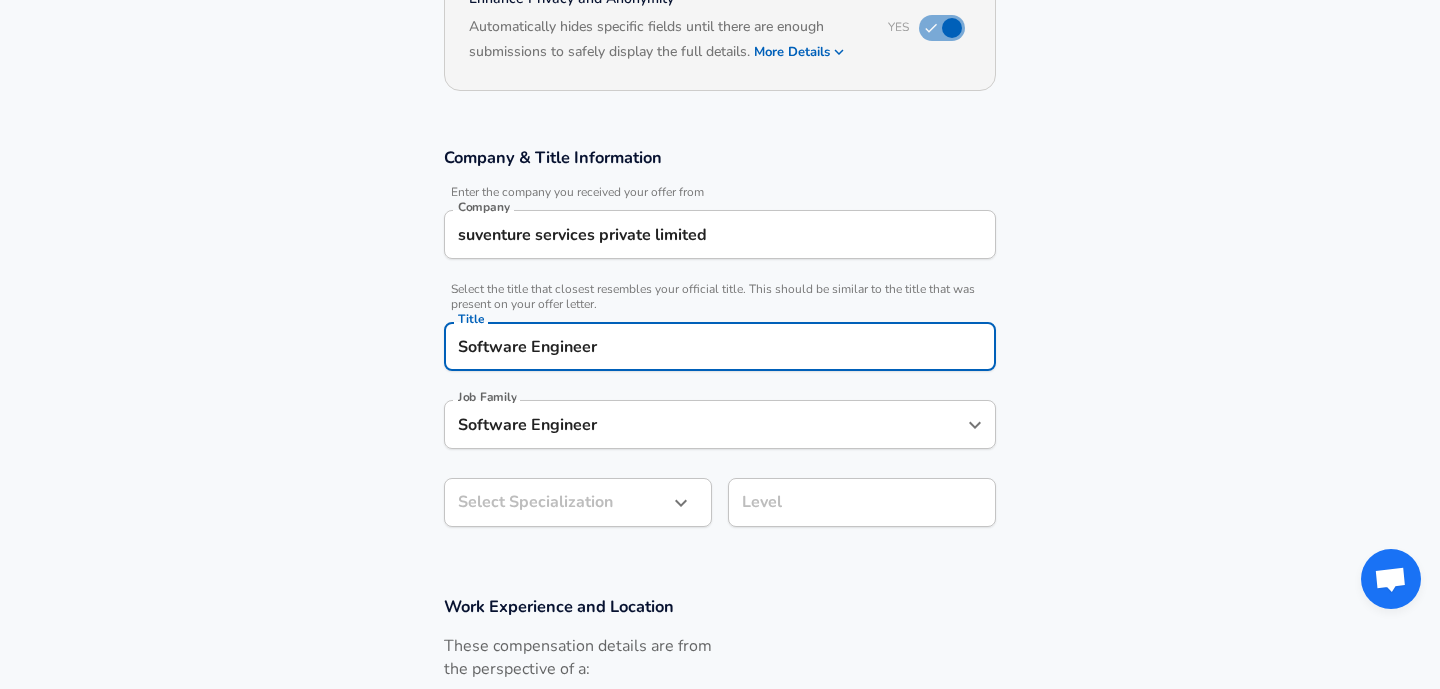 type on "Software Engineer" 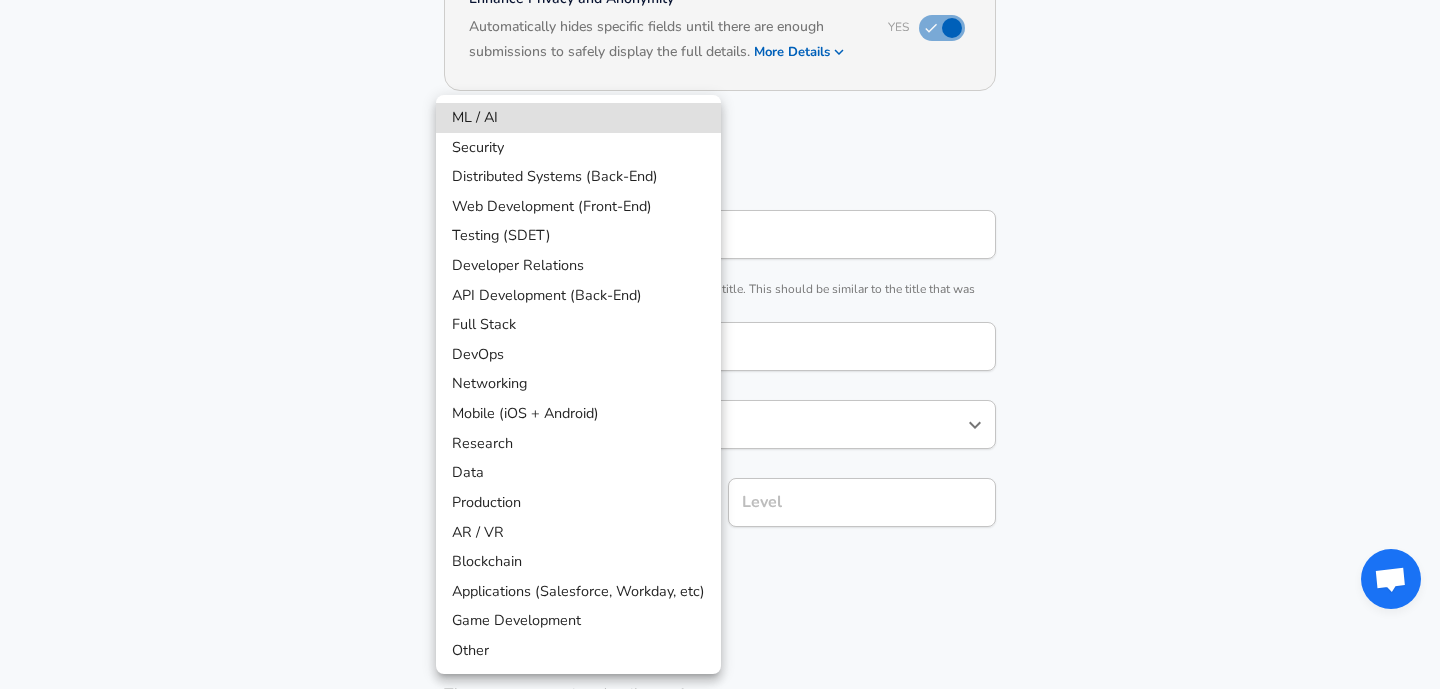 scroll, scrollTop: 293, scrollLeft: 0, axis: vertical 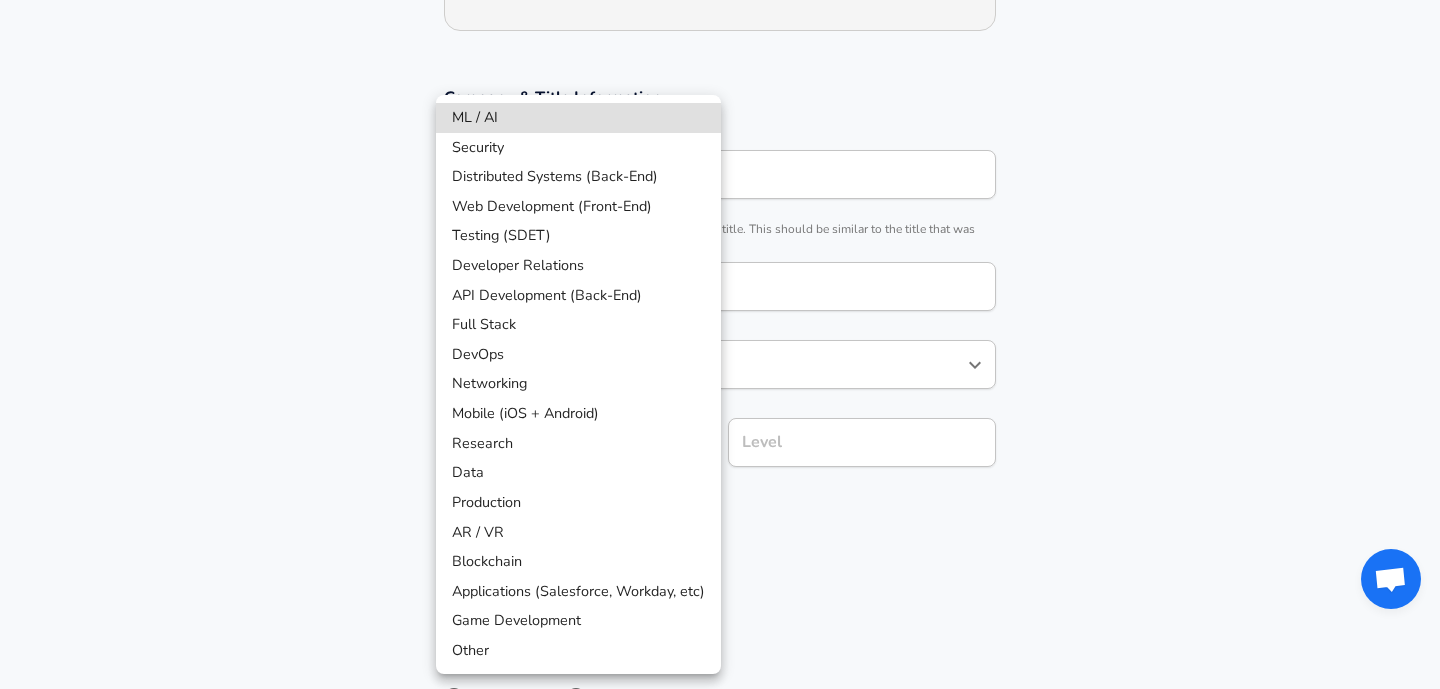 click on "Web Development (Front-End)" at bounding box center (578, 207) 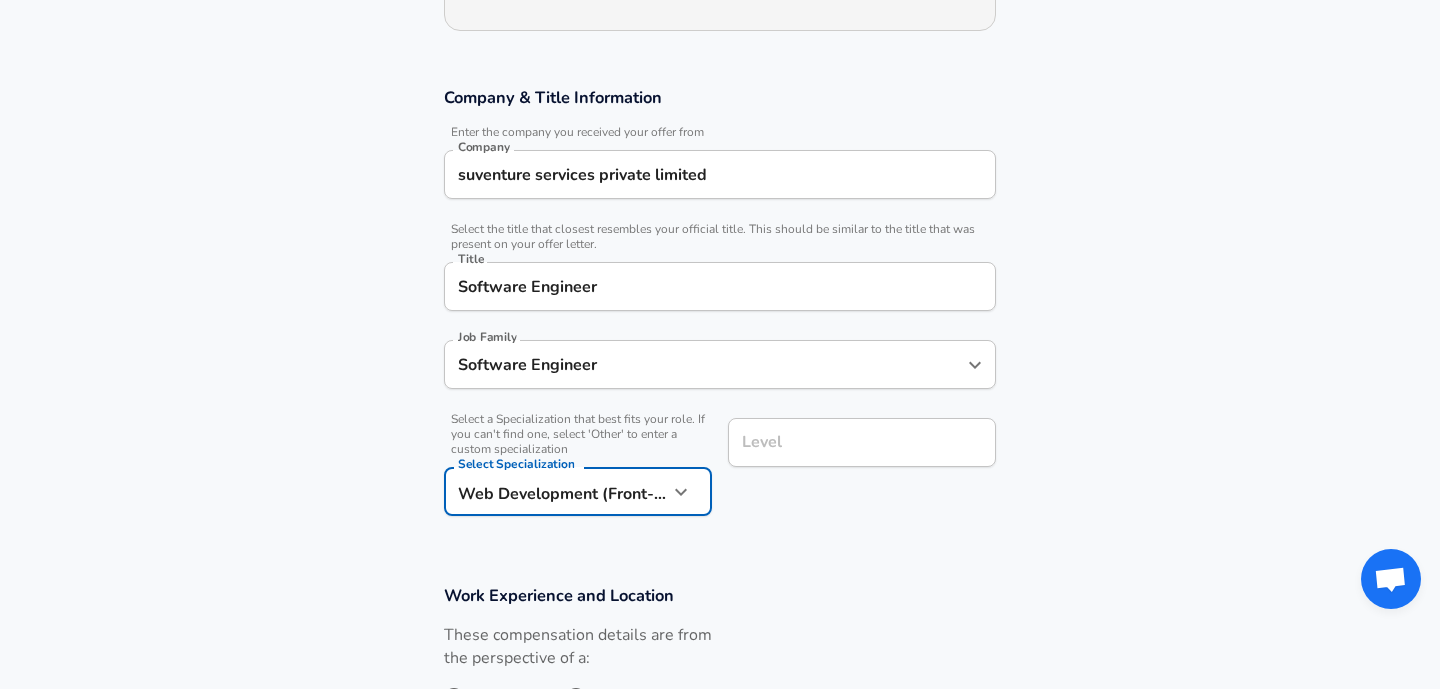 click on "Level" at bounding box center [862, 442] 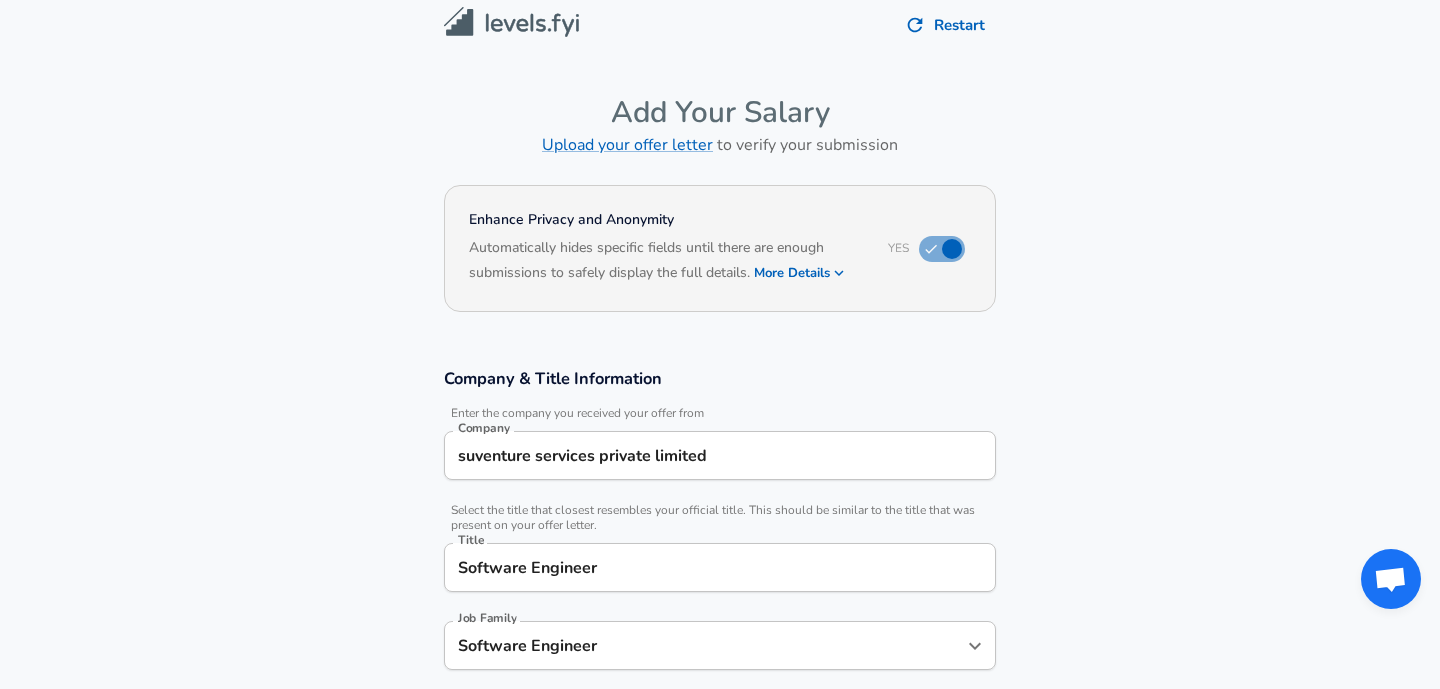 scroll, scrollTop: 0, scrollLeft: 0, axis: both 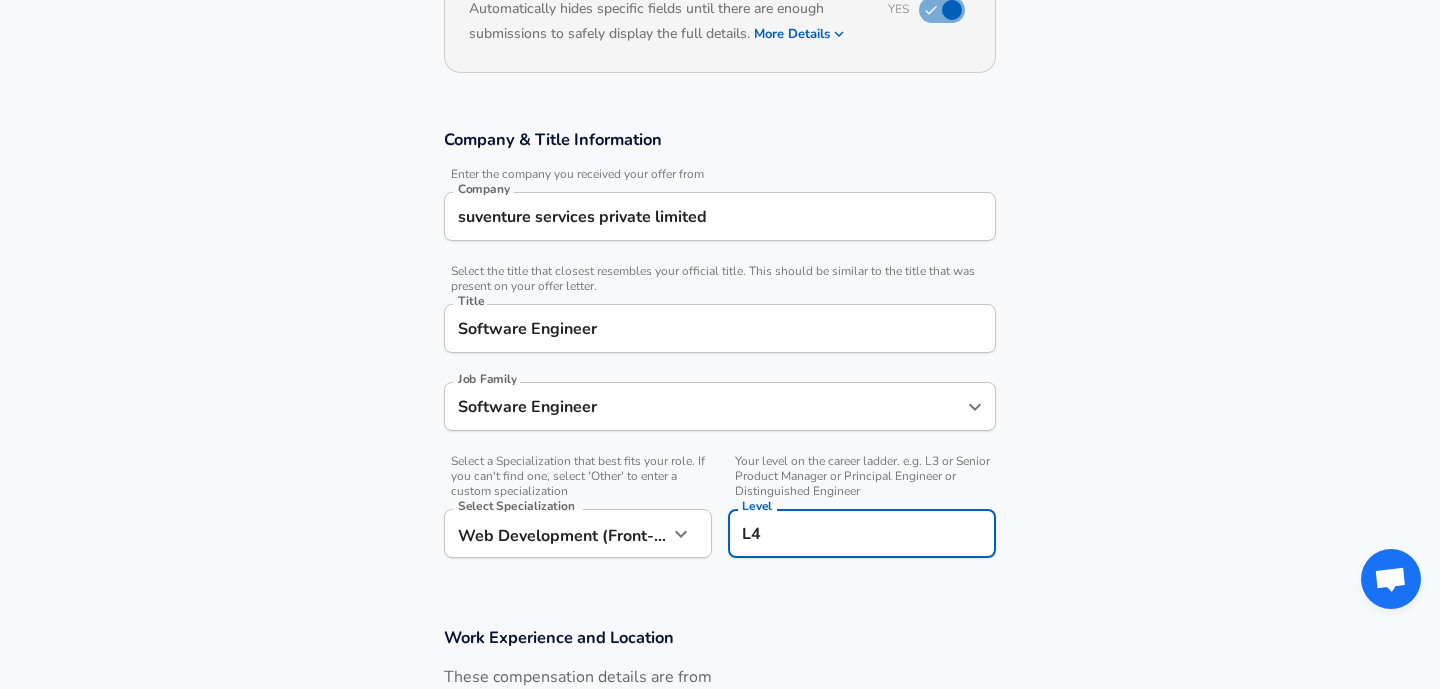 type on "L4" 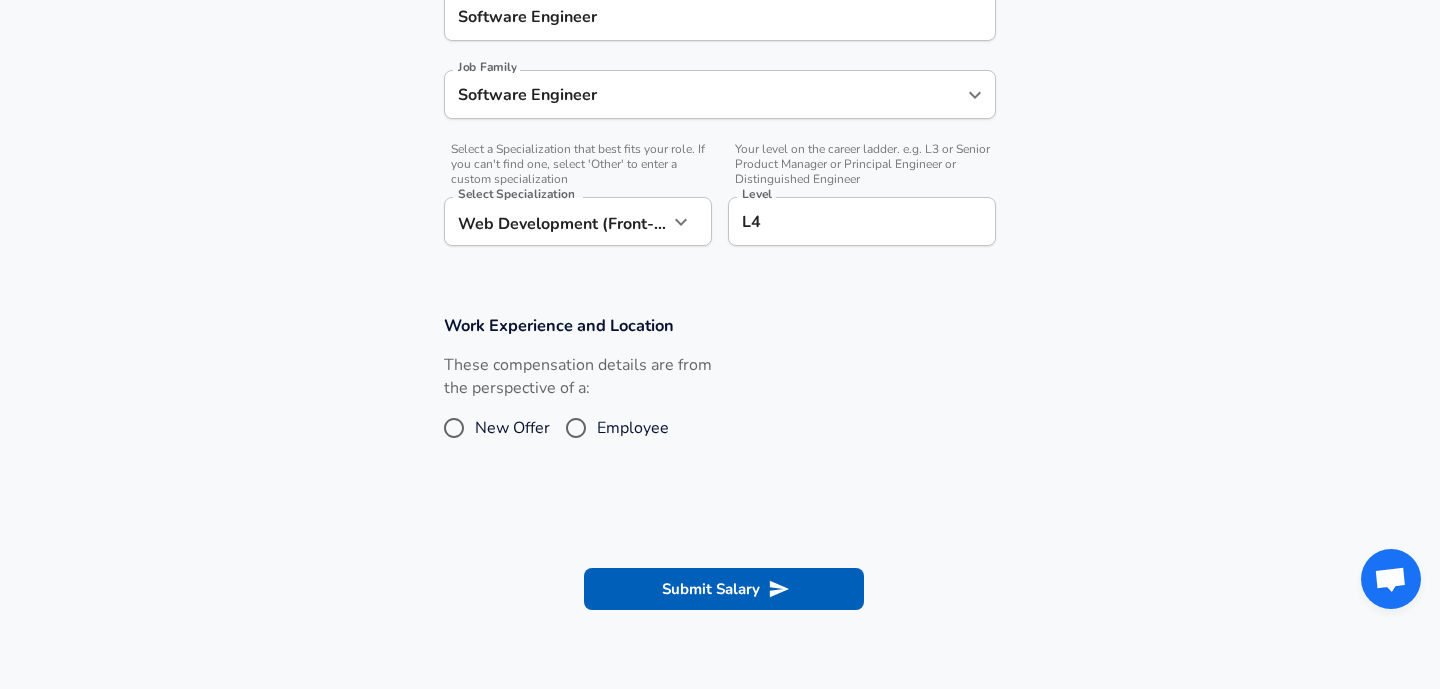 scroll, scrollTop: 568, scrollLeft: 0, axis: vertical 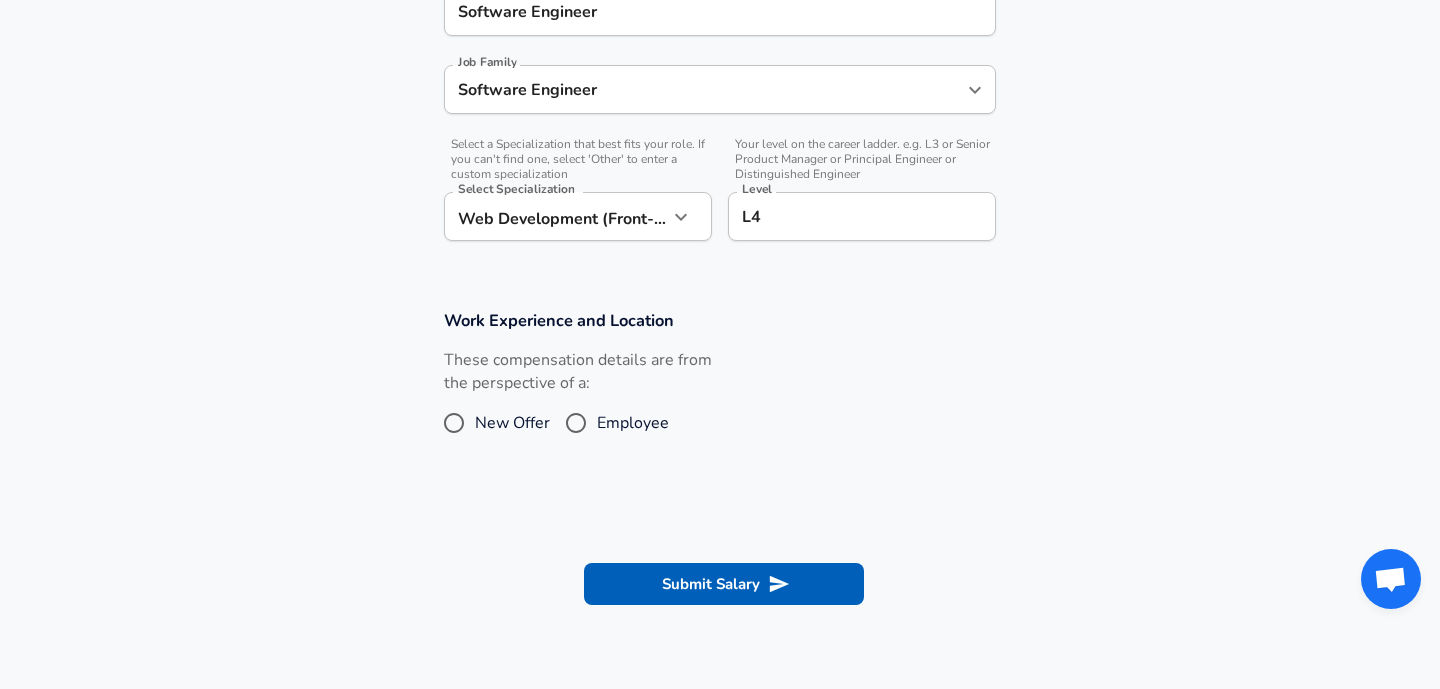 click on "Employee" at bounding box center [576, 423] 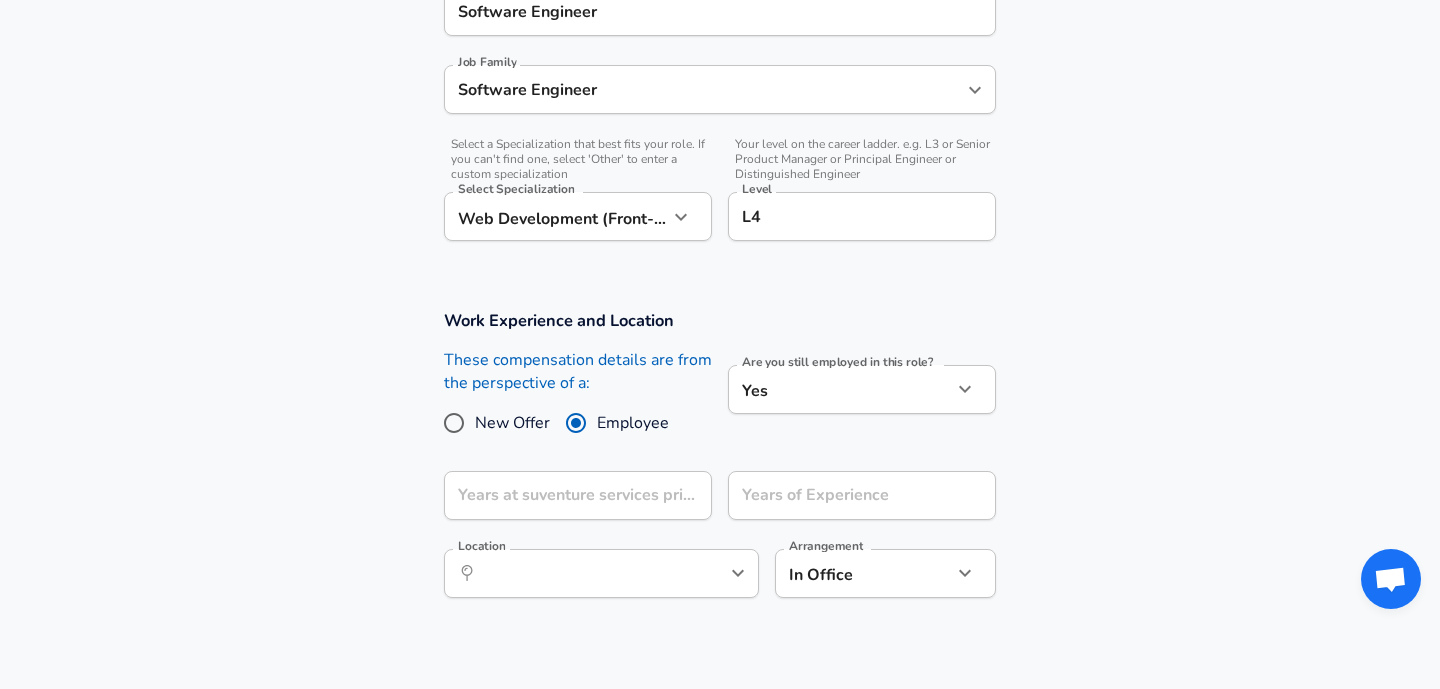 click on "Restart Add Your Salary Upload your offer letter   to verify your submission Enhance Privacy and Anonymity Yes Automatically hides specific fields until there are enough submissions to safely display the full details.   More Details Based on your submission and the data points that we have already collected, we will automatically hide and anonymize specific fields if there aren't enough data points to remain sufficiently anonymous. Company & Title Information   Enter the company you received your offer from Company suventure services private limited Company   Select the title that closest resembles your official title. This should be similar to the title that was present on your offer letter. Title Software Engineer Title Job Family Software Engineer Job Family   Select a Specialization that best fits your role. If you can't find one, select 'Other' to enter a custom specialization Select Specialization Web Development (Front-End) Web Development (Front-End) Select Specialization   Level L4 Level New Offer" at bounding box center (720, -224) 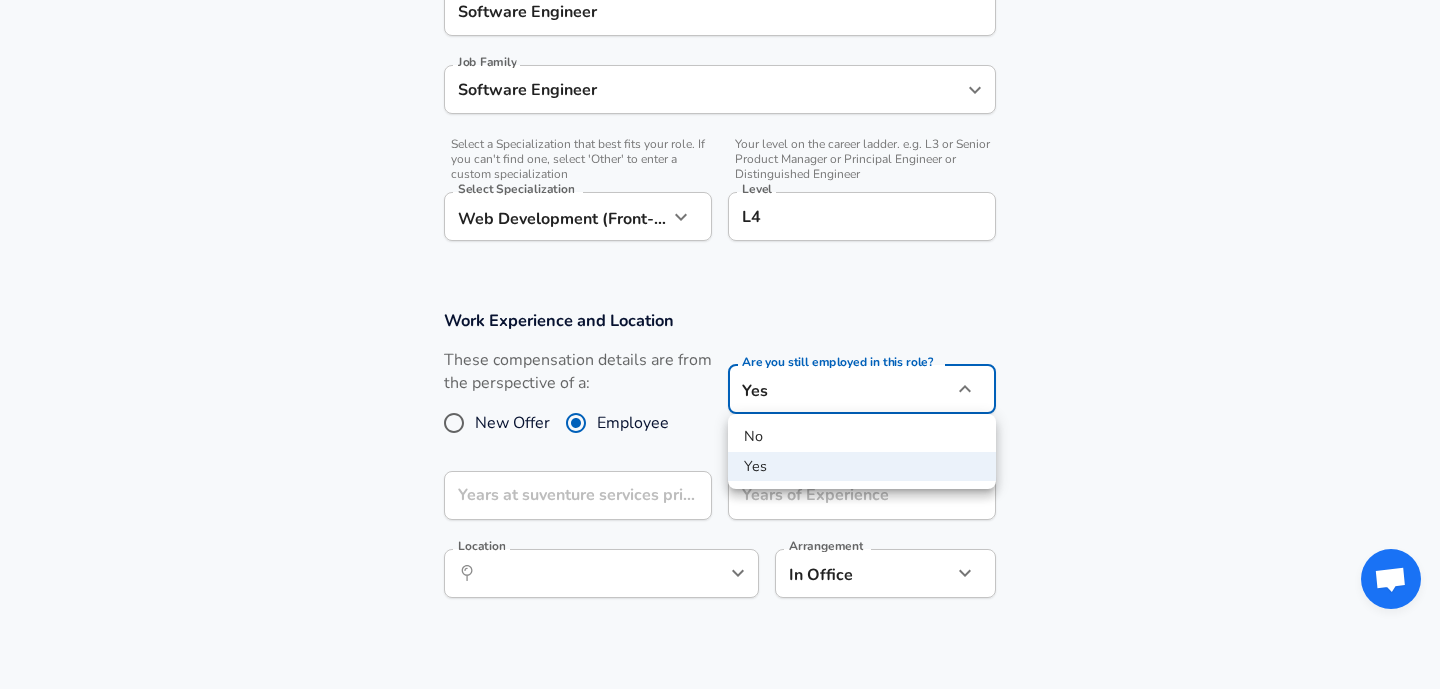 click on "Yes" at bounding box center (862, 467) 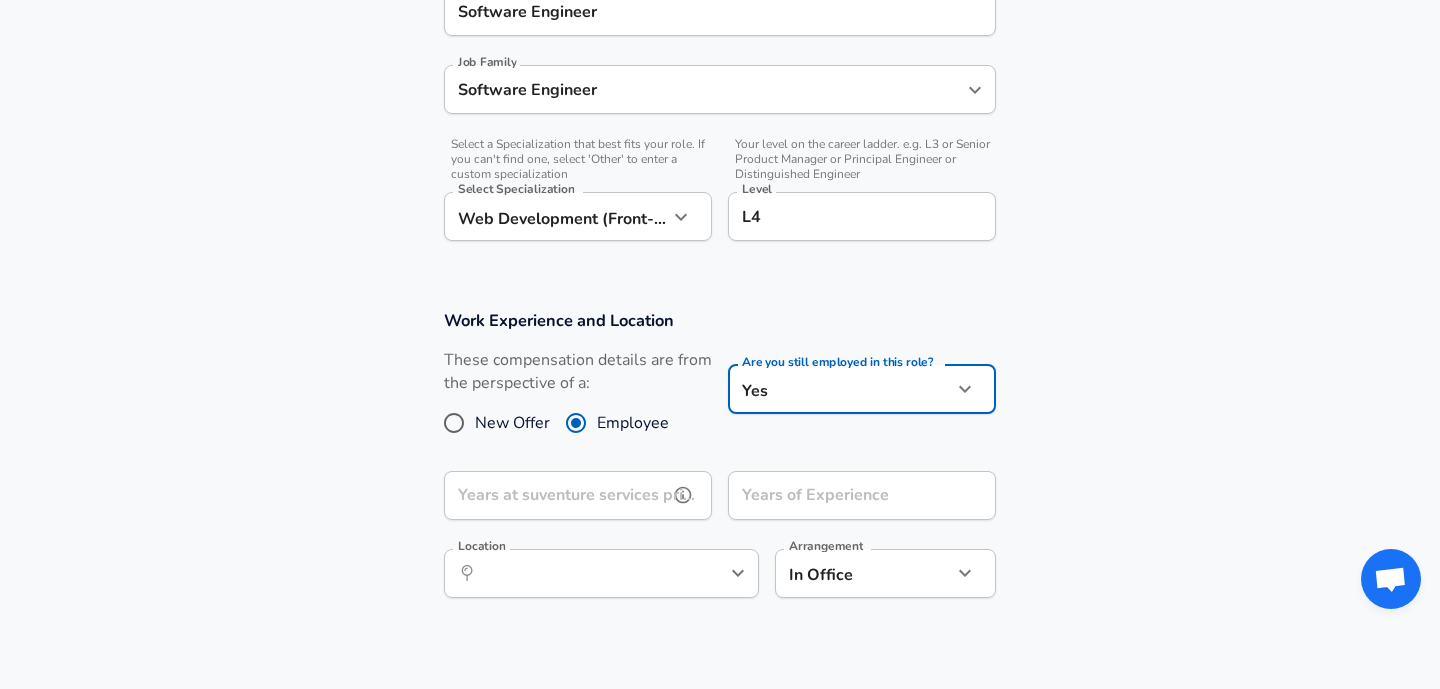 click on "Years at suventure services private limited" at bounding box center (556, 495) 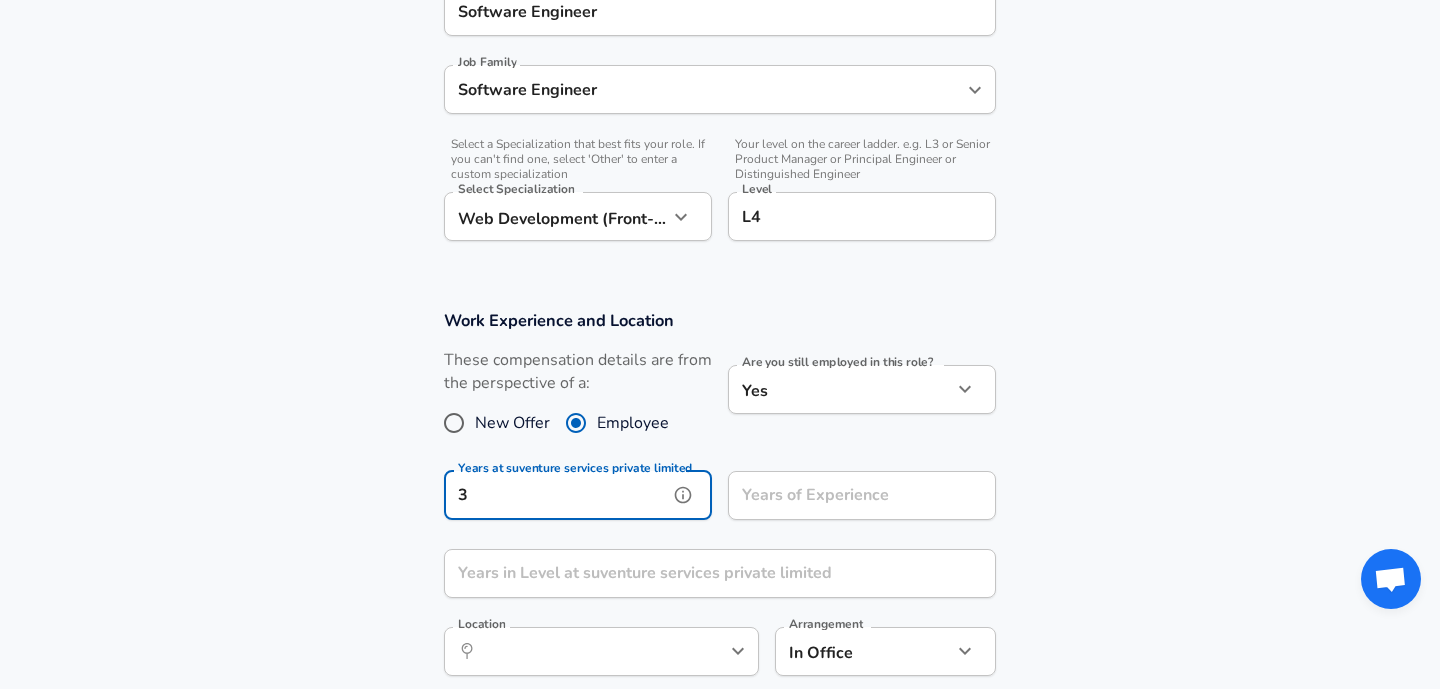 type on "3" 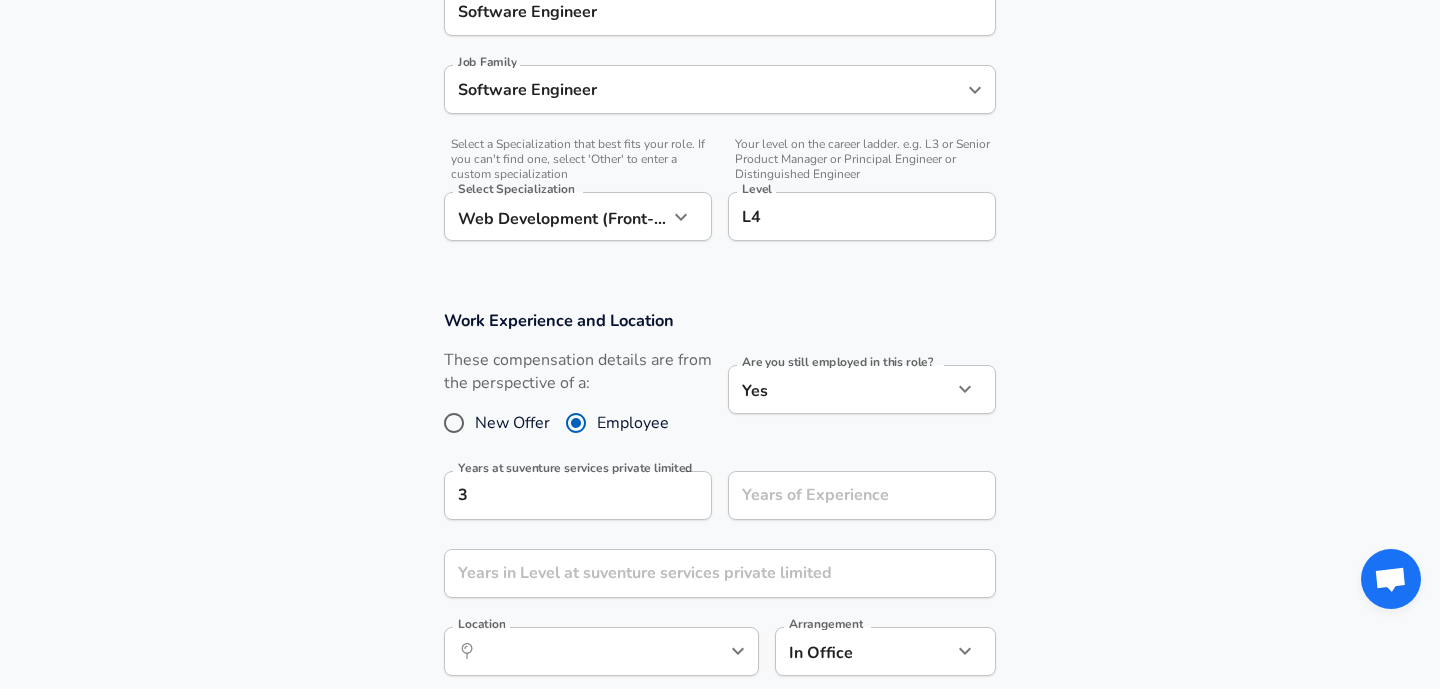 click on "Work Experience and Location These compensation details are from the perspective of a: New Offer Employee Are you still employed in this role? Yes yes Are you still employed in this role? Years at suventure services private limited 3 Years at suventure services private limited Years of Experience Years of Experience Years in Level at suventure services private limited Years in Level at suventure services private limited Location ​ Location Arrangement In Office office Arrangement" at bounding box center (720, 499) 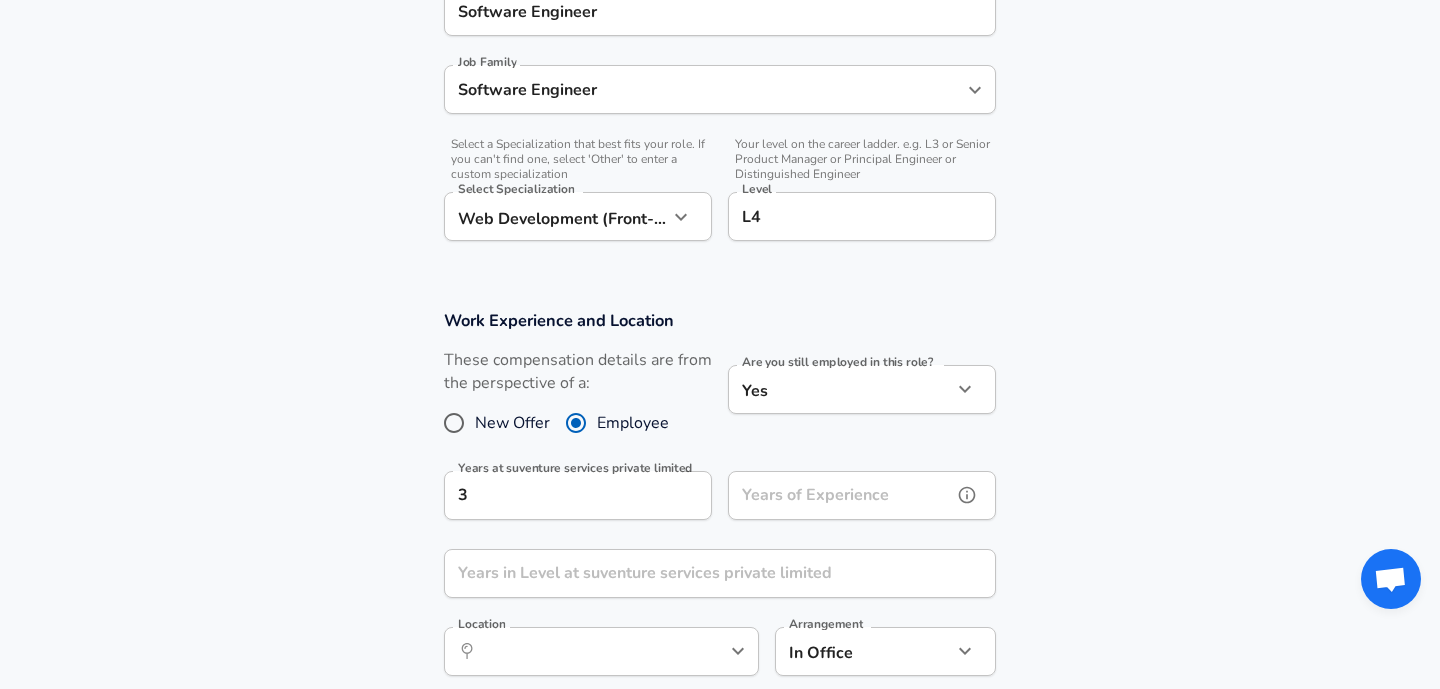 click on "Years of Experience" at bounding box center [840, 495] 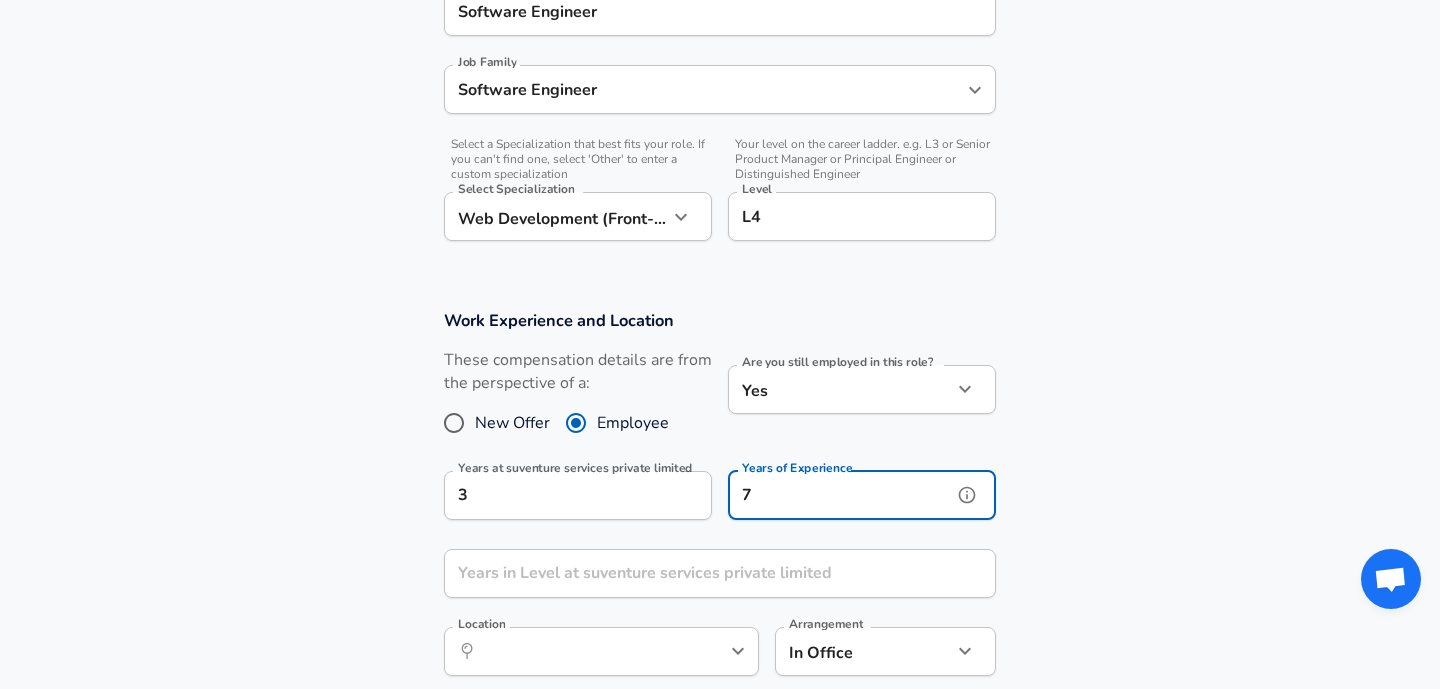 type on "7" 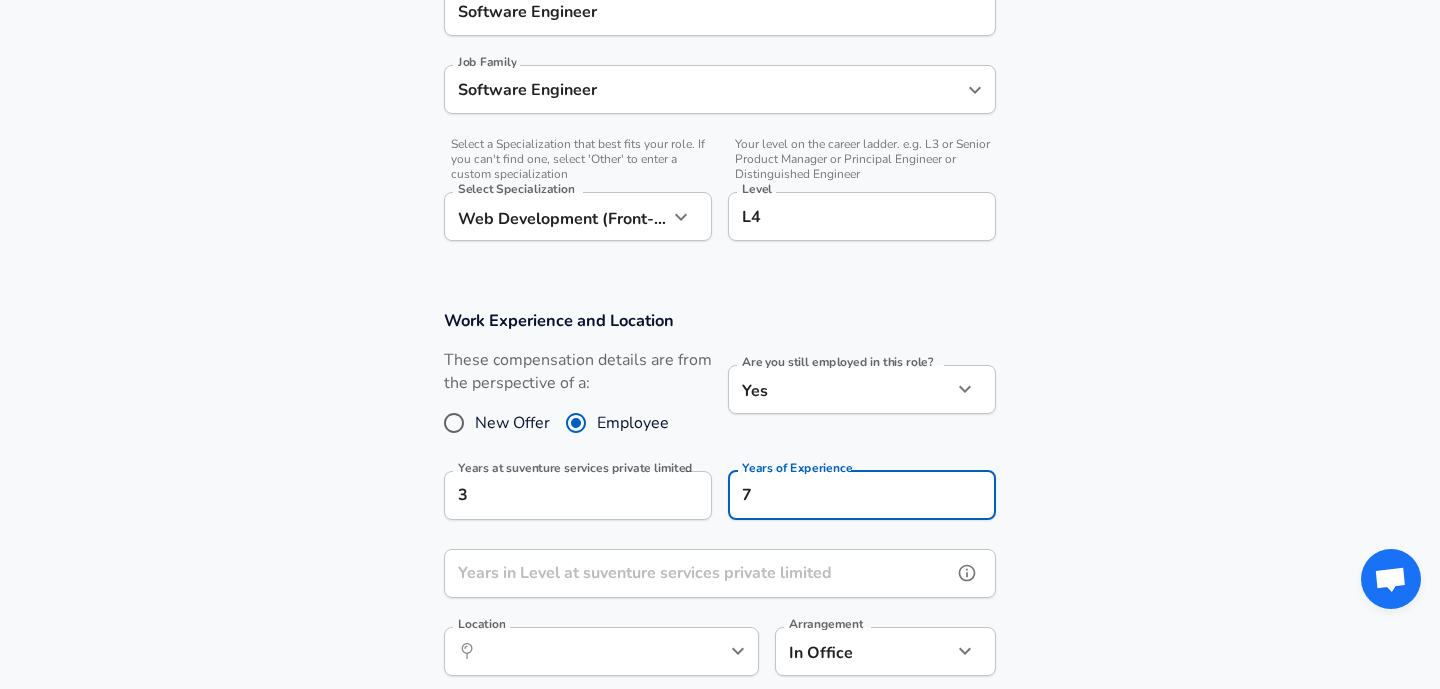 click on "Years in Level at suventure services private limited" at bounding box center (698, 573) 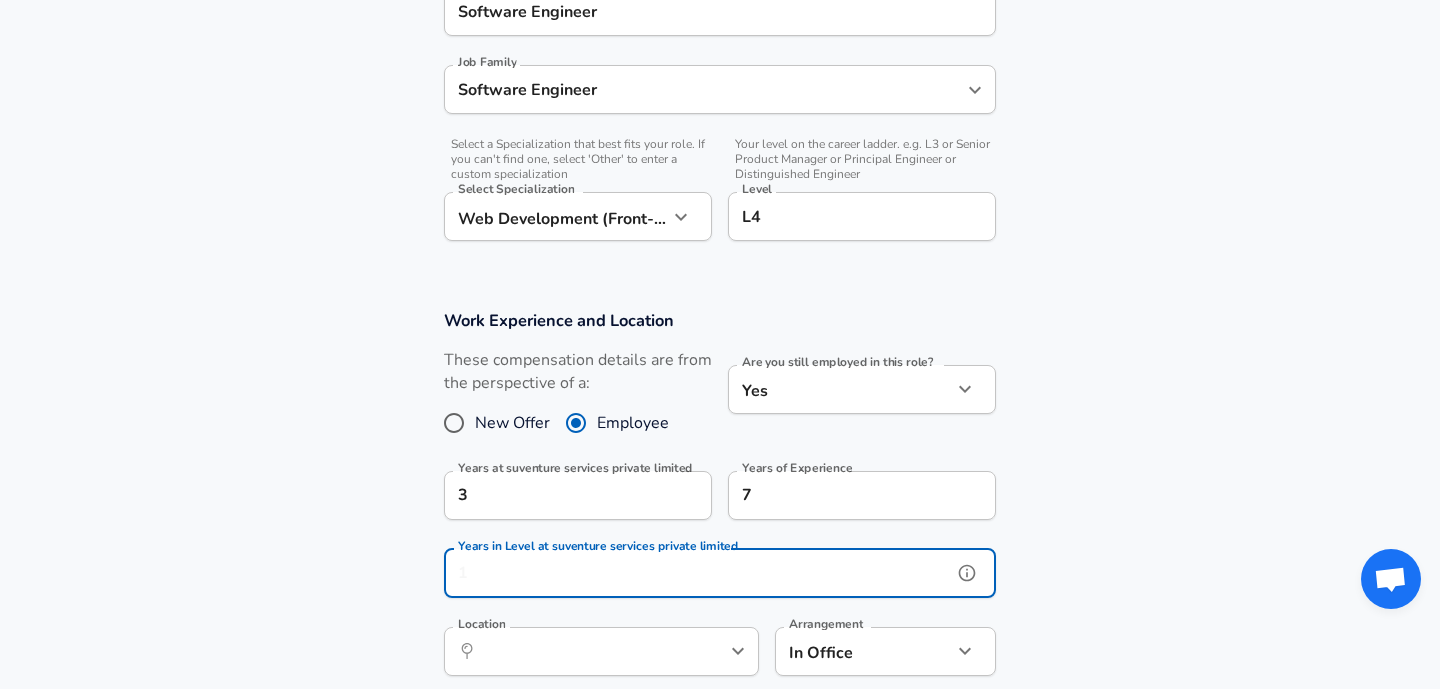 scroll, scrollTop: 0, scrollLeft: 0, axis: both 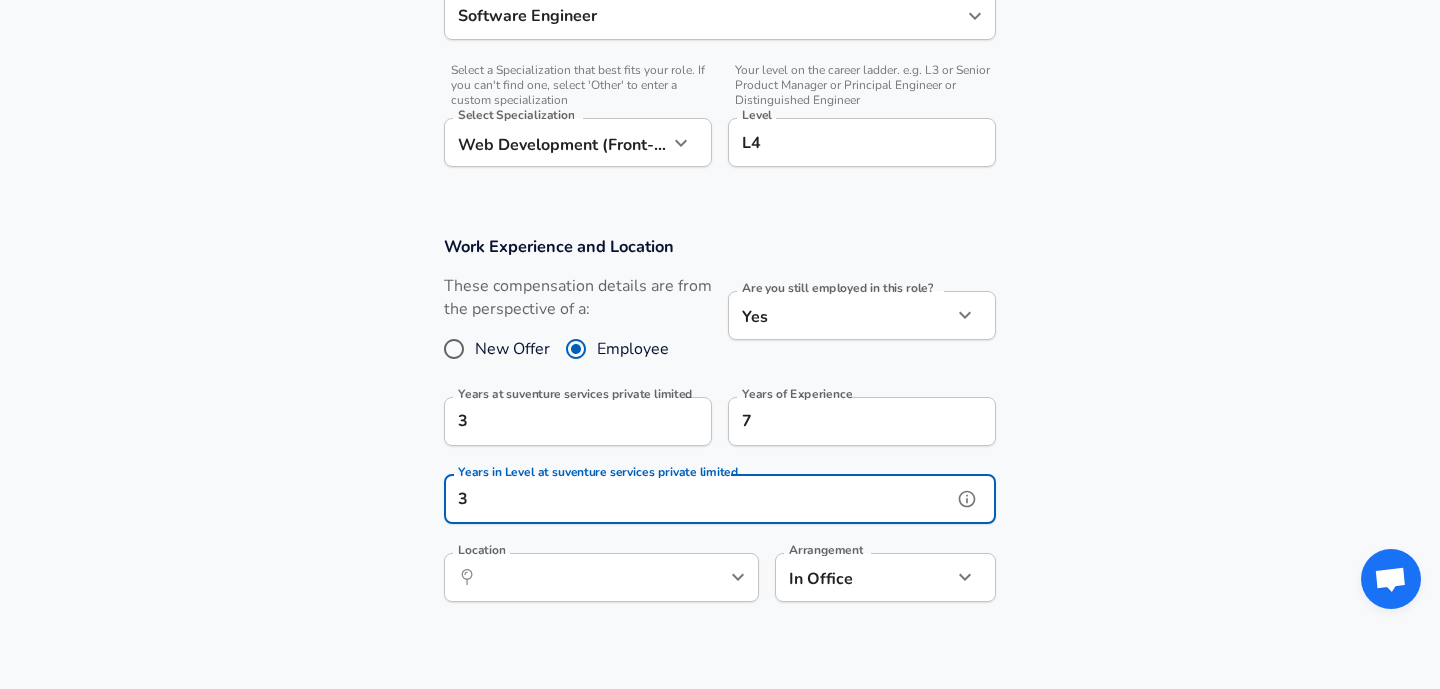 type on "3" 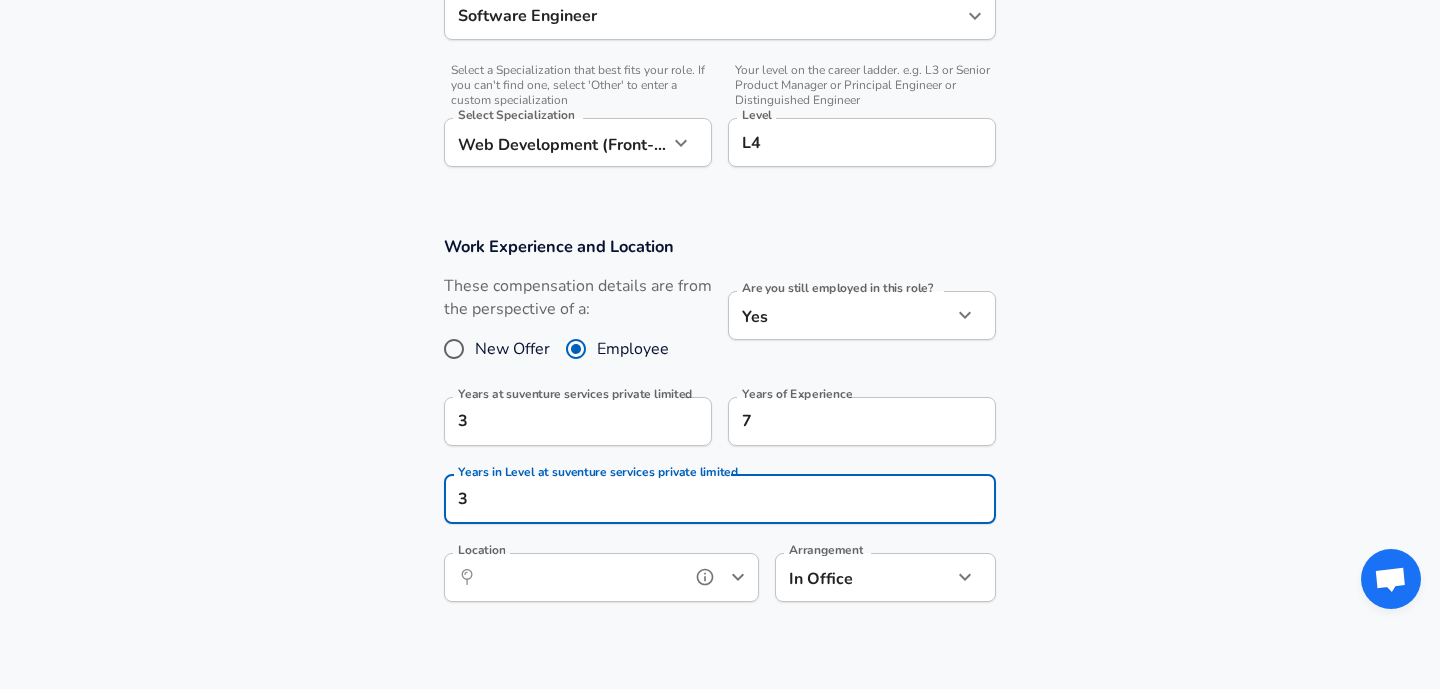 click on "Location" at bounding box center (579, 577) 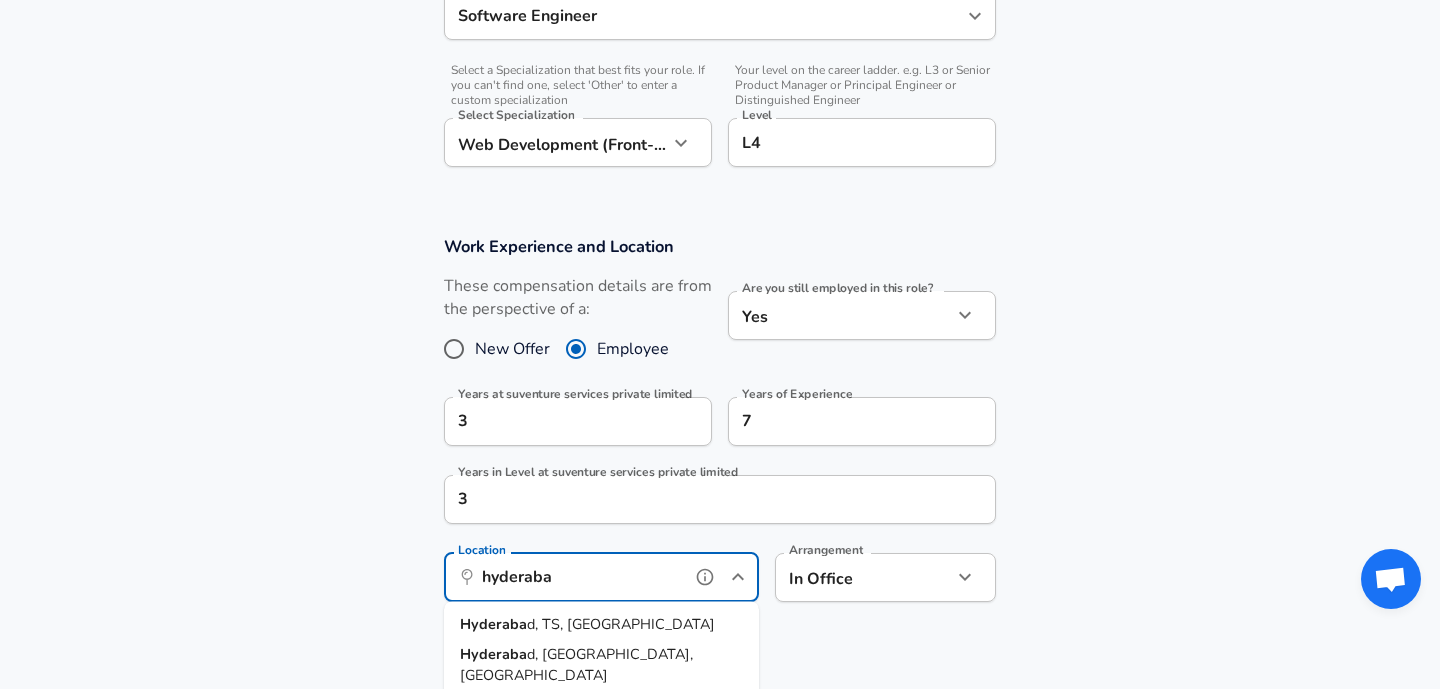 click on "Hyderaba" at bounding box center (493, 624) 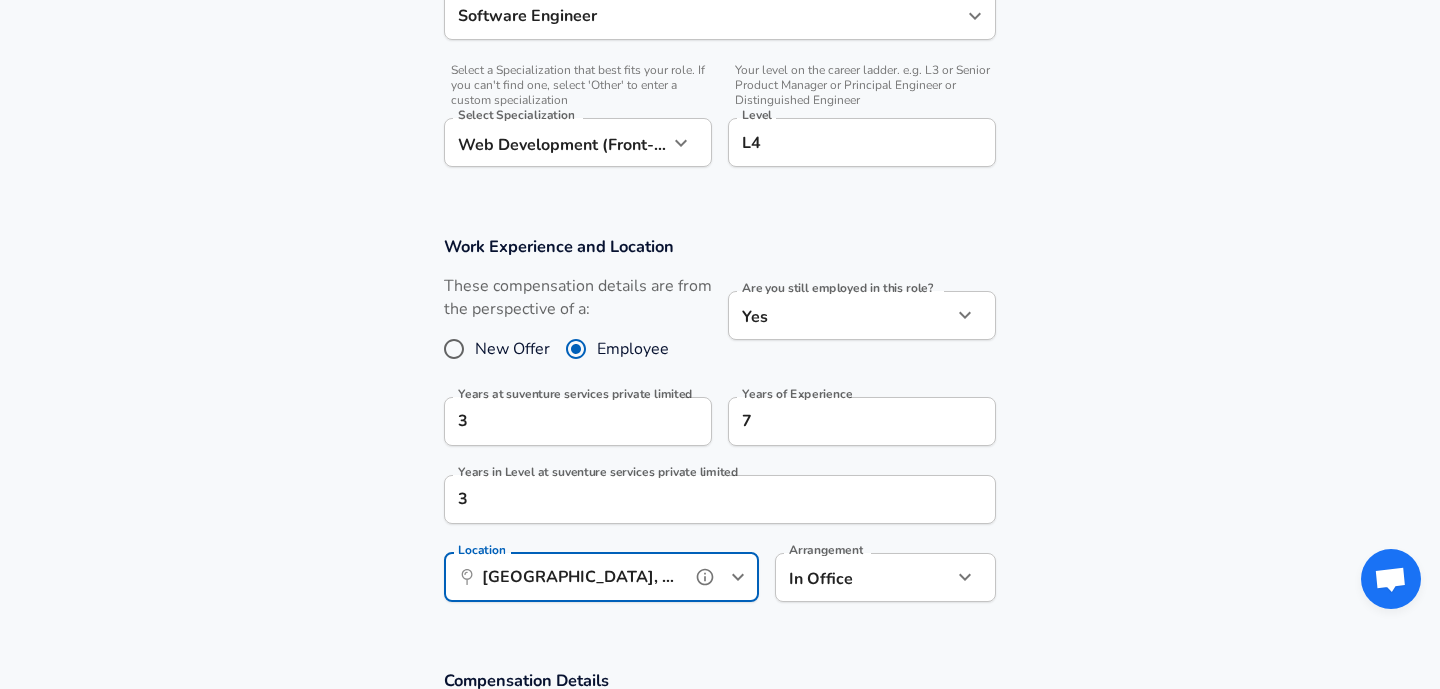 type on "[GEOGRAPHIC_DATA], [GEOGRAPHIC_DATA], [GEOGRAPHIC_DATA]" 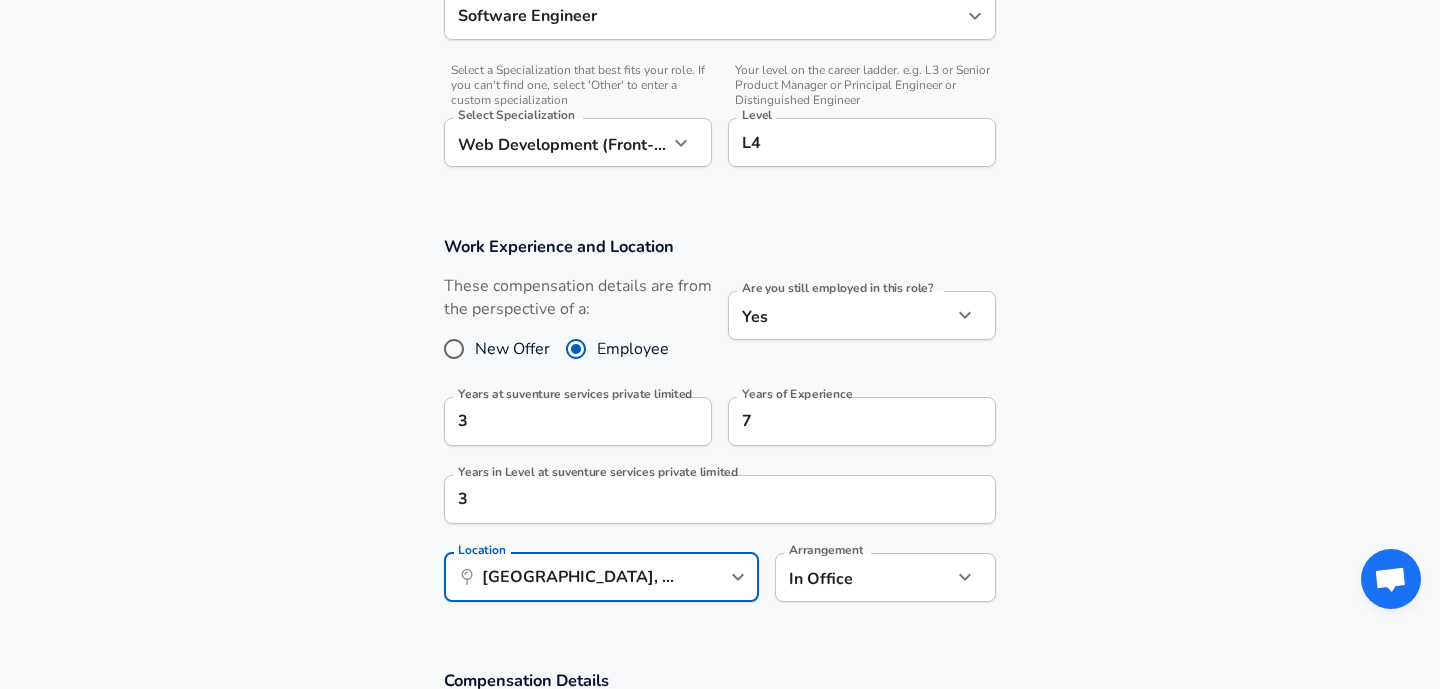 click on "Restart Add Your Salary Upload your offer letter   to verify your submission Enhance Privacy and Anonymity Yes Automatically hides specific fields until there are enough submissions to safely display the full details.   More Details Based on your submission and the data points that we have already collected, we will automatically hide and anonymize specific fields if there aren't enough data points to remain sufficiently anonymous. Company & Title Information   Enter the company you received your offer from Company suventure services private limited Company   Select the title that closest resembles your official title. This should be similar to the title that was present on your offer letter. Title Software Engineer Title Job Family Software Engineer Job Family   Select a Specialization that best fits your role. If you can't find one, select 'Other' to enter a custom specialization Select Specialization Web Development (Front-End) Web Development (Front-End) Select Specialization   Level L4 Level New Offer 3" at bounding box center [720, -298] 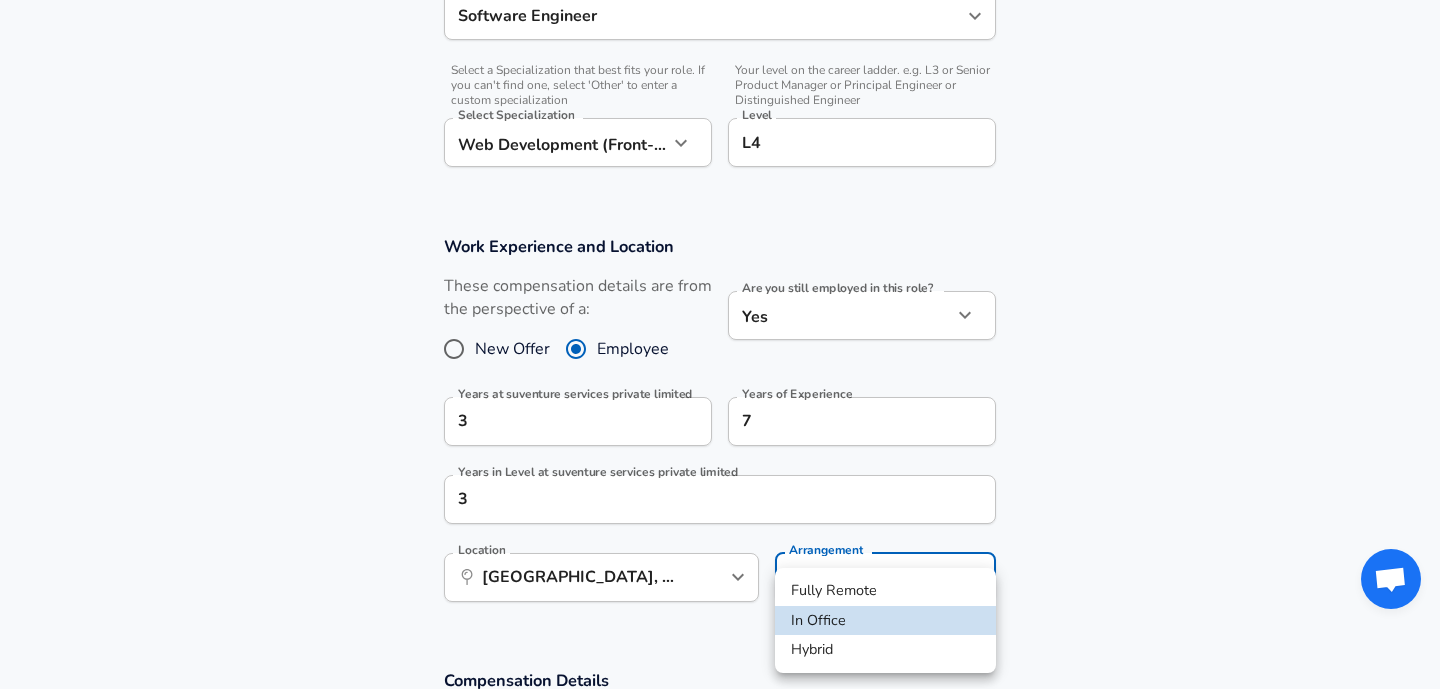 click on "Fully Remote" at bounding box center [885, 591] 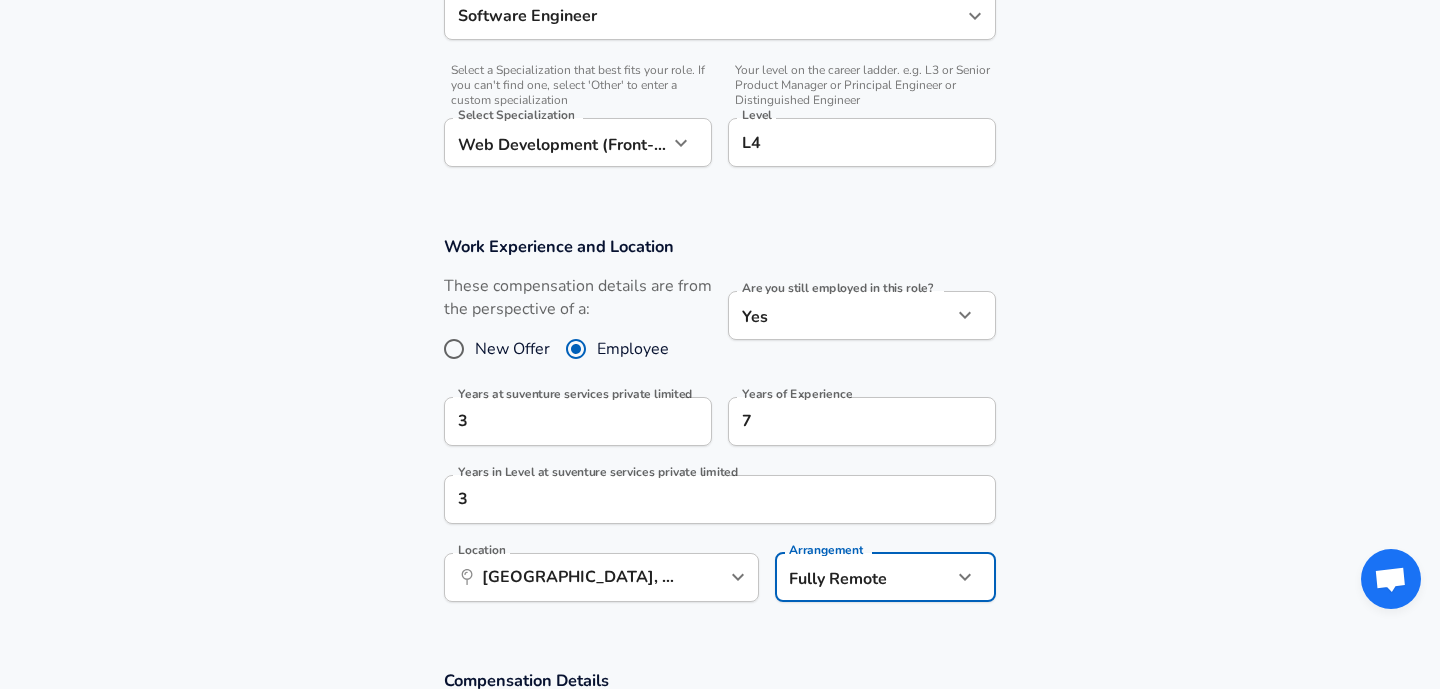 click on "Work Experience and Location These compensation details are from the perspective of a: New Offer Employee Are you still employed in this role? Yes yes Are you still employed in this role? Years at suventure services private limited 3 Years at suventure services private limited Years of Experience 7 Years of Experience Years in Level at suventure services private limited 3 Years in Level at suventure services private limited Location ​ [GEOGRAPHIC_DATA], [GEOGRAPHIC_DATA], [GEOGRAPHIC_DATA] Location Arrangement Fully Remote remote Arrangement" at bounding box center (720, 429) 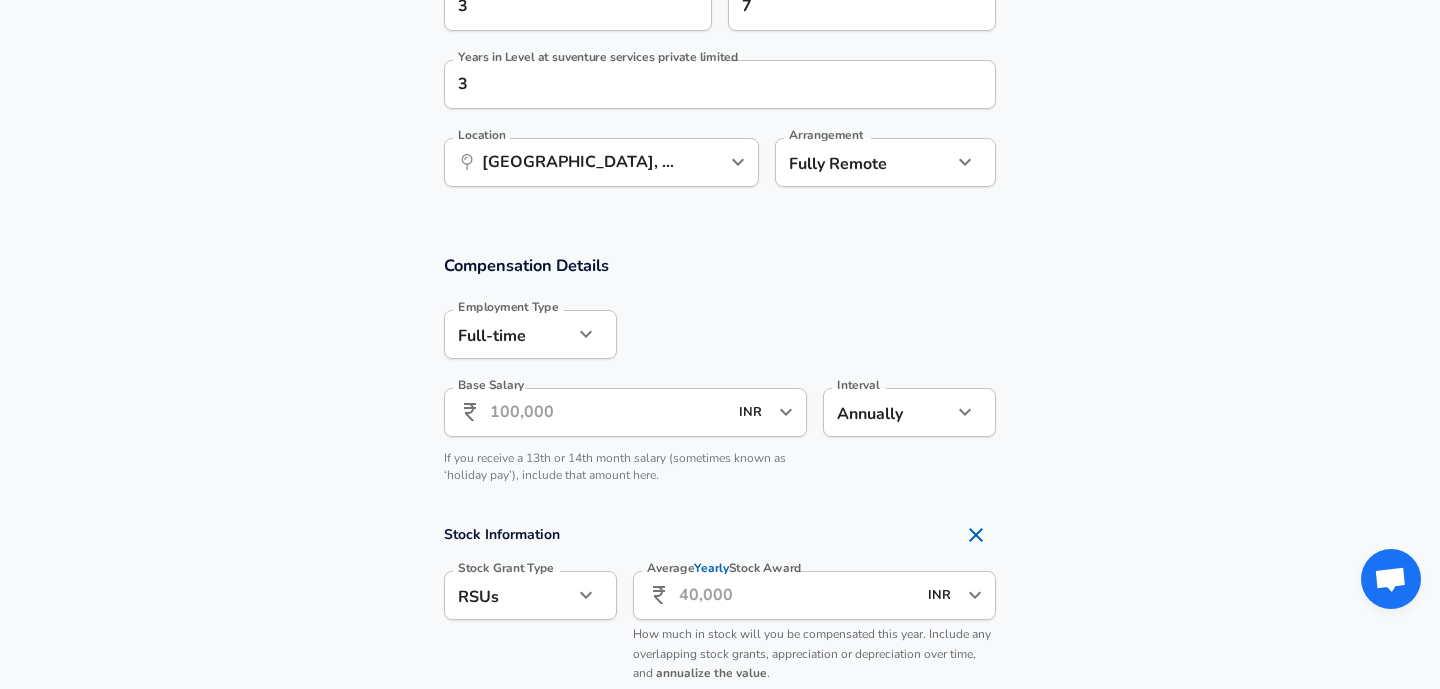scroll, scrollTop: 1071, scrollLeft: 0, axis: vertical 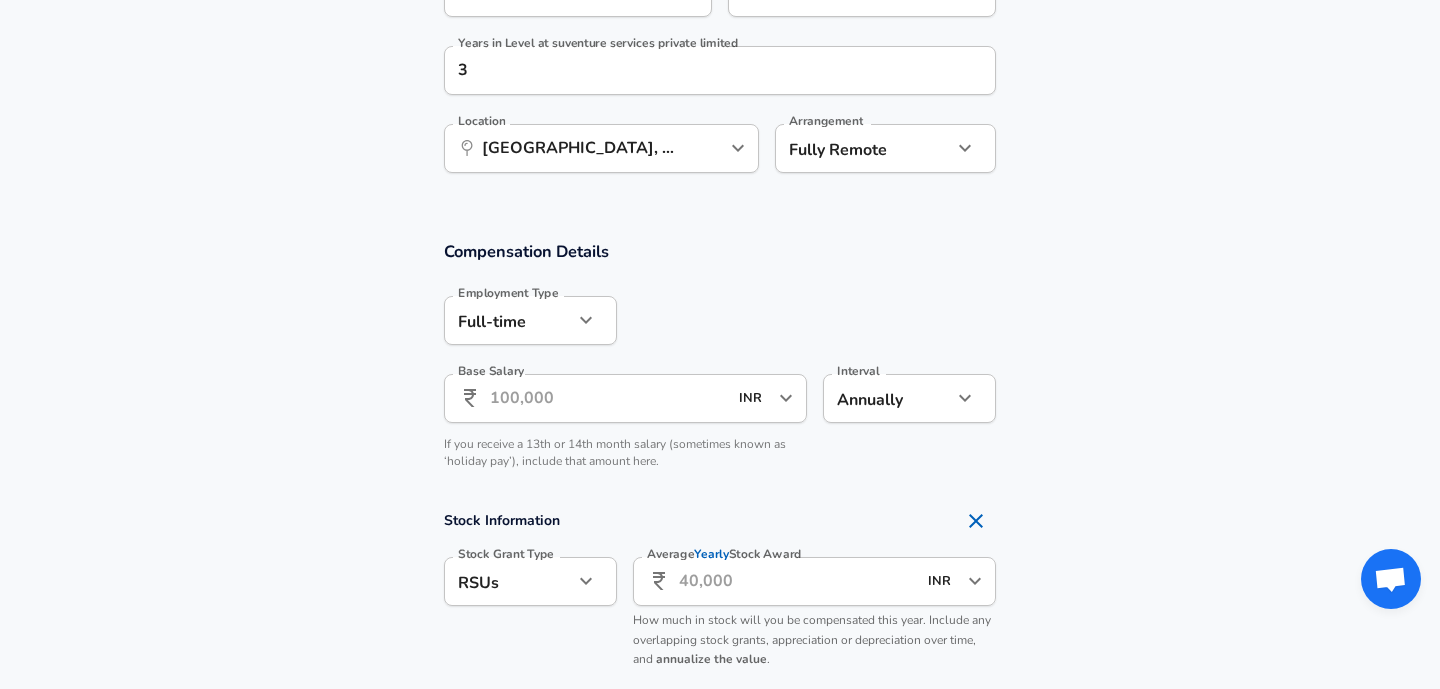 click on "Base Salary" at bounding box center [608, 398] 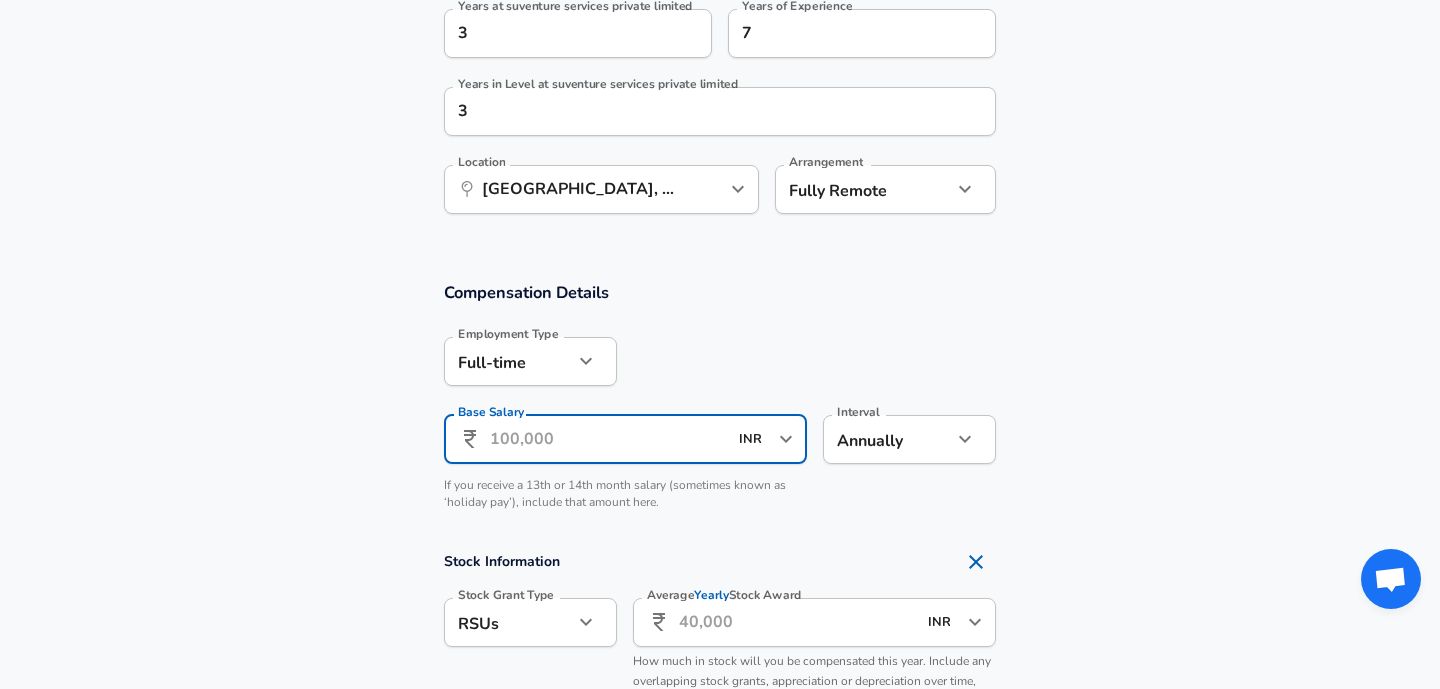 scroll, scrollTop: 1021, scrollLeft: 0, axis: vertical 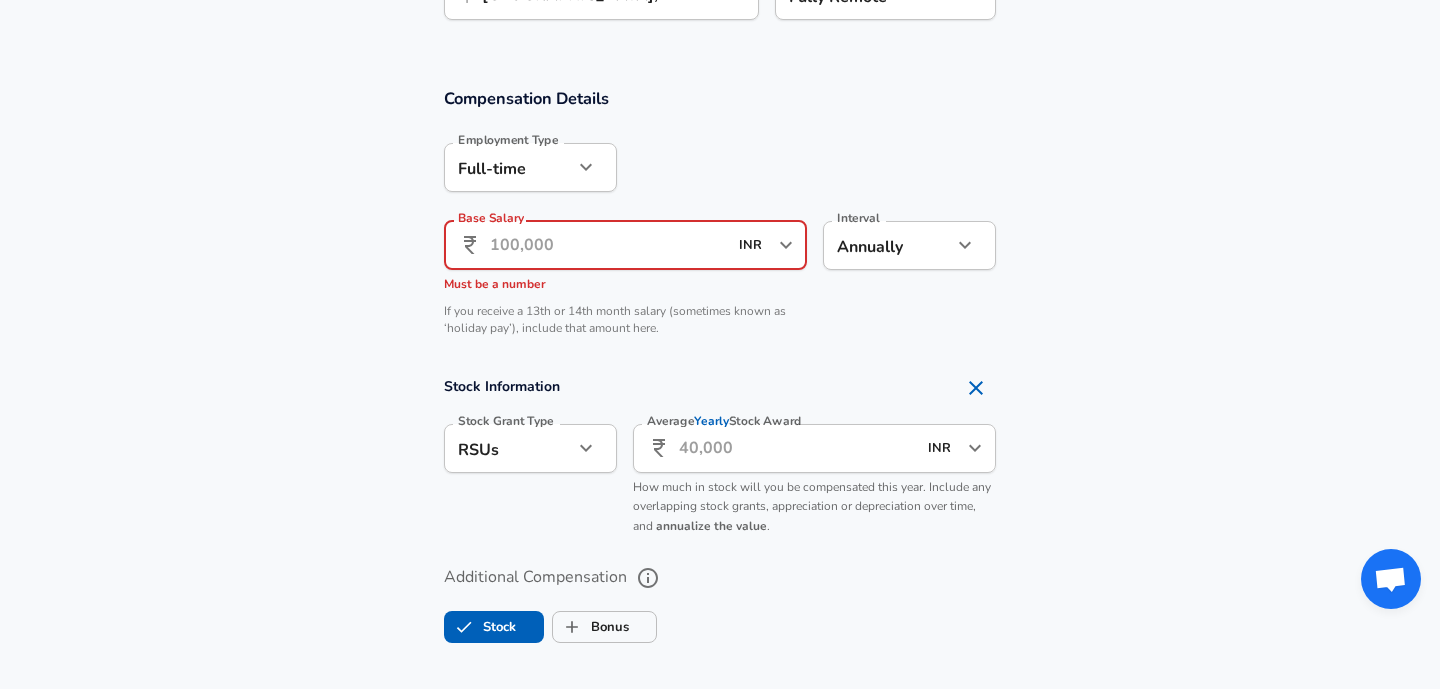 click at bounding box center (785, 245) 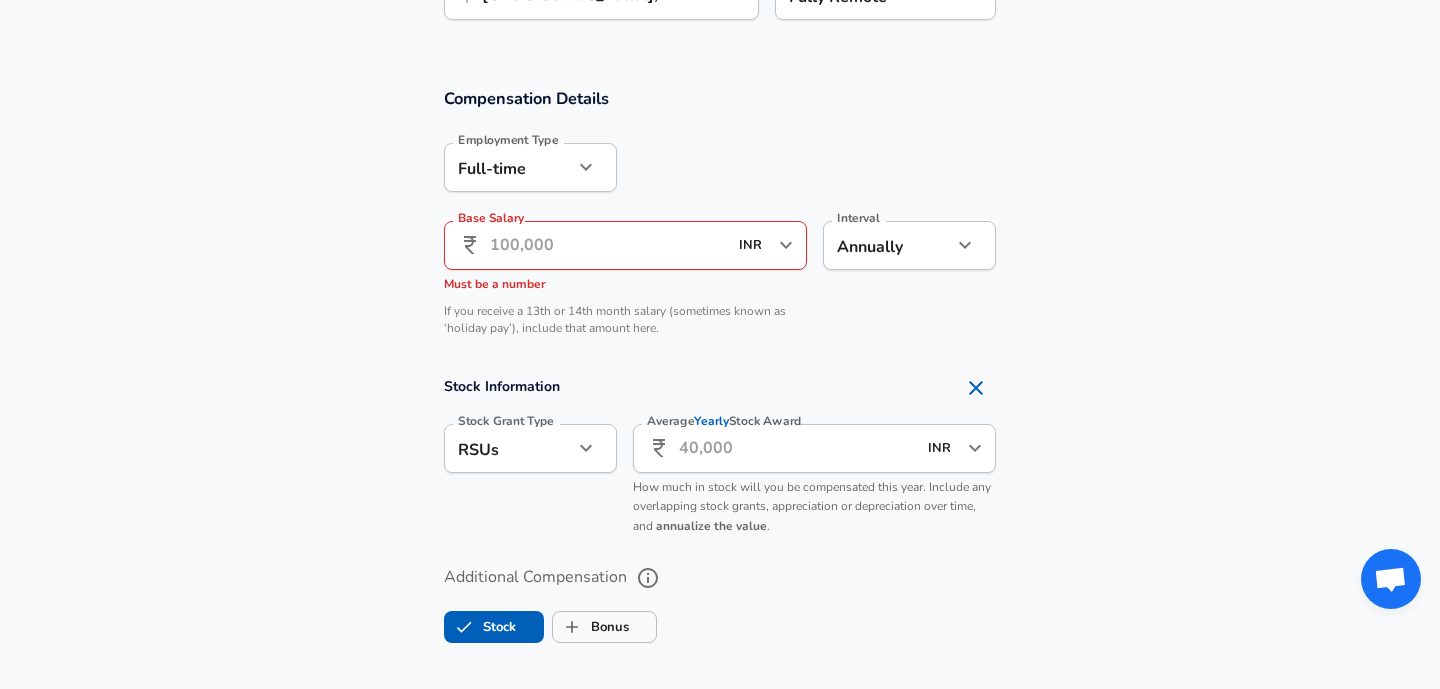 click on "Interval Annually yearly Interval" at bounding box center (901, 254) 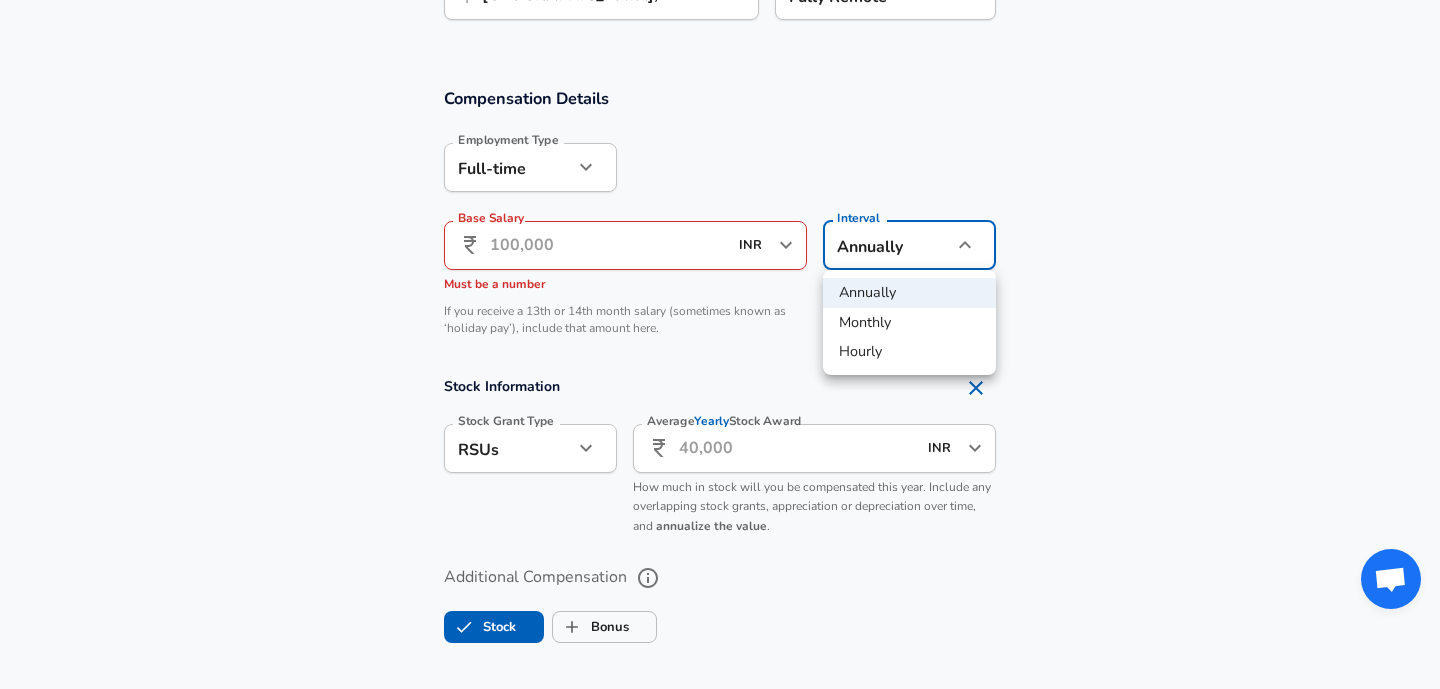 click on "Restart Add Your Salary Upload your offer letter   to verify your submission Enhance Privacy and Anonymity Yes Automatically hides specific fields until there are enough submissions to safely display the full details.   More Details Based on your submission and the data points that we have already collected, we will automatically hide and anonymize specific fields if there aren't enough data points to remain sufficiently anonymous. Company & Title Information   Enter the company you received your offer from Company suventure services private limited Company   Select the title that closest resembles your official title. This should be similar to the title that was present on your offer letter. Title Software Engineer Title Job Family Software Engineer Job Family   Select a Specialization that best fits your role. If you can't find one, select 'Other' to enter a custom specialization Select Specialization Web Development (Front-End) Web Development (Front-End) Select Specialization   Level L4 Level New Offer 3" at bounding box center (720, -880) 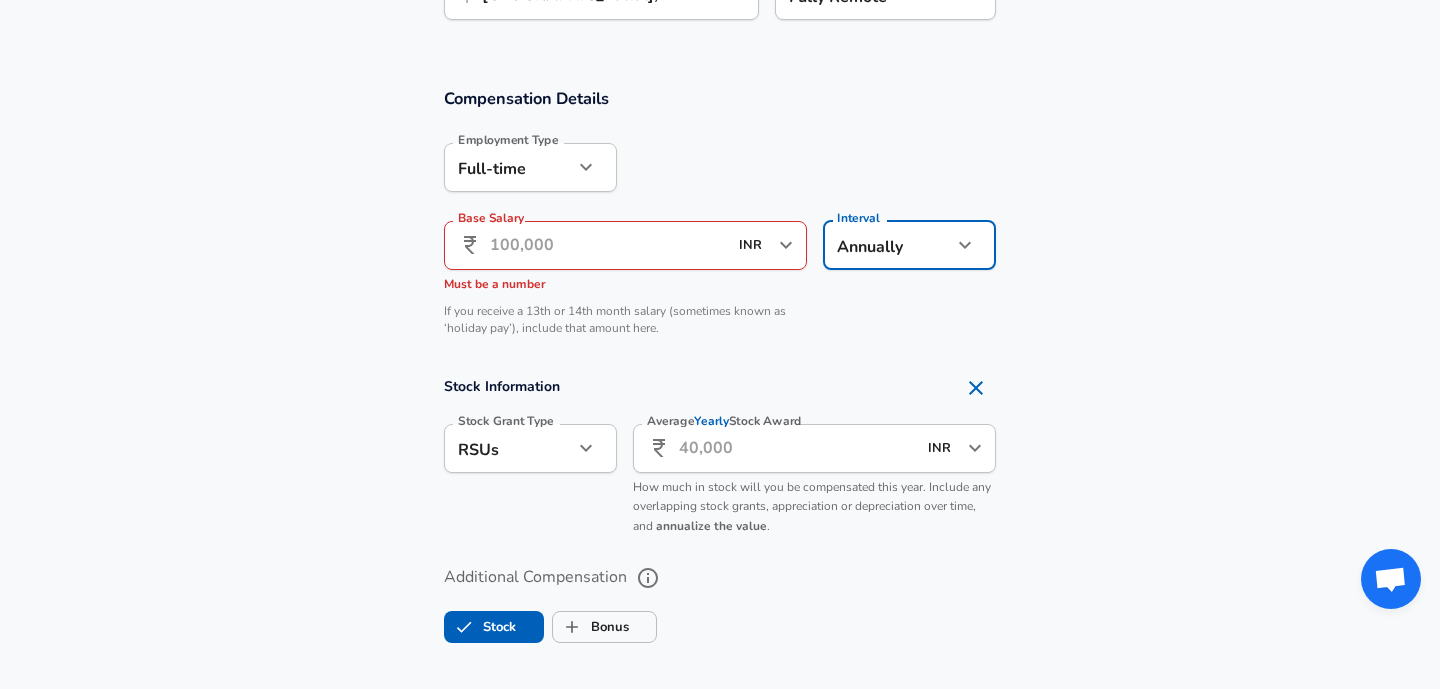 click on "Base Salary" at bounding box center [608, 245] 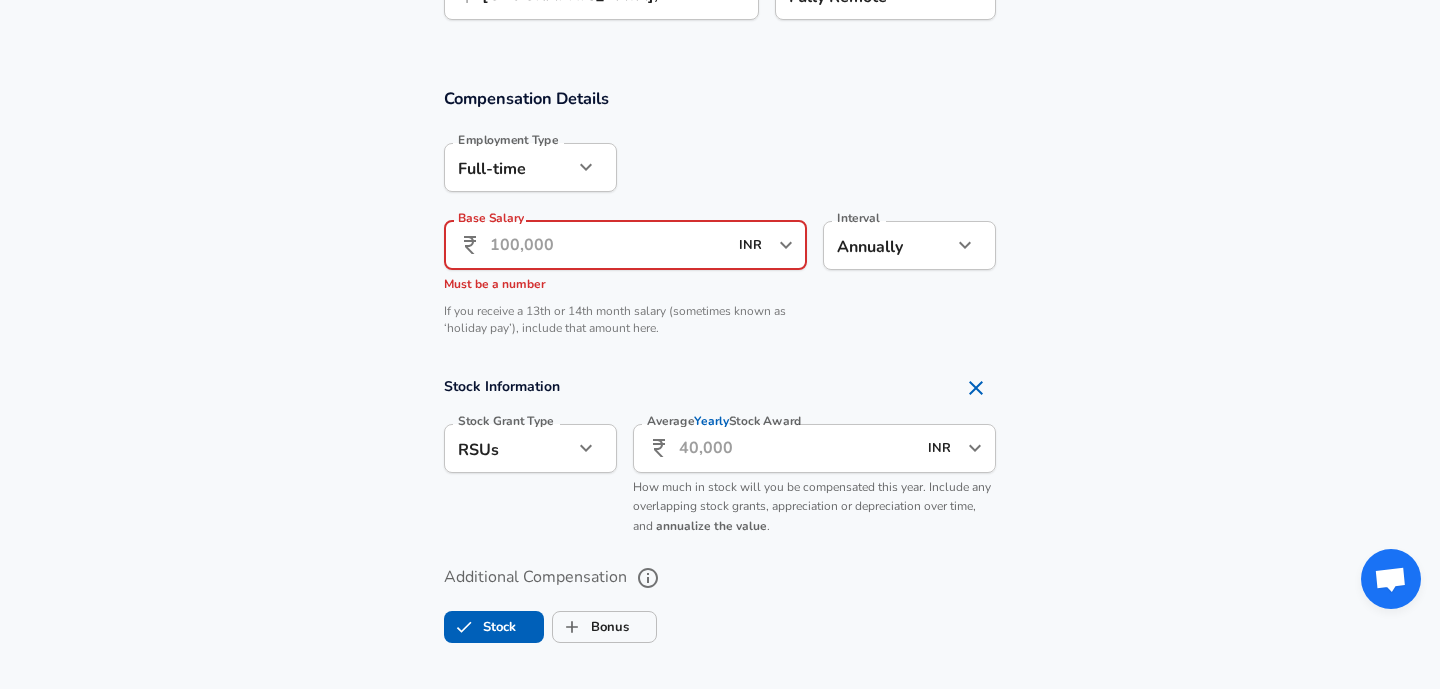 click on "Base Salary" at bounding box center (608, 245) 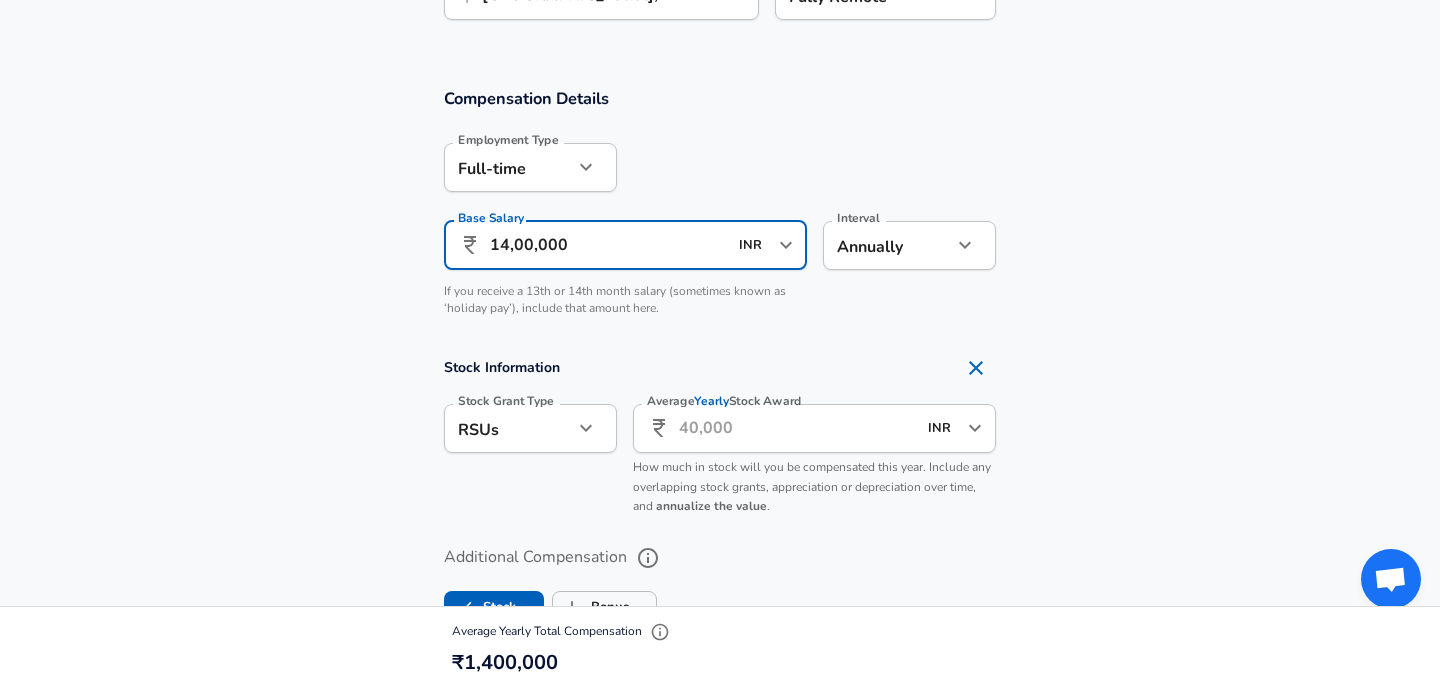 scroll, scrollTop: 1327, scrollLeft: 0, axis: vertical 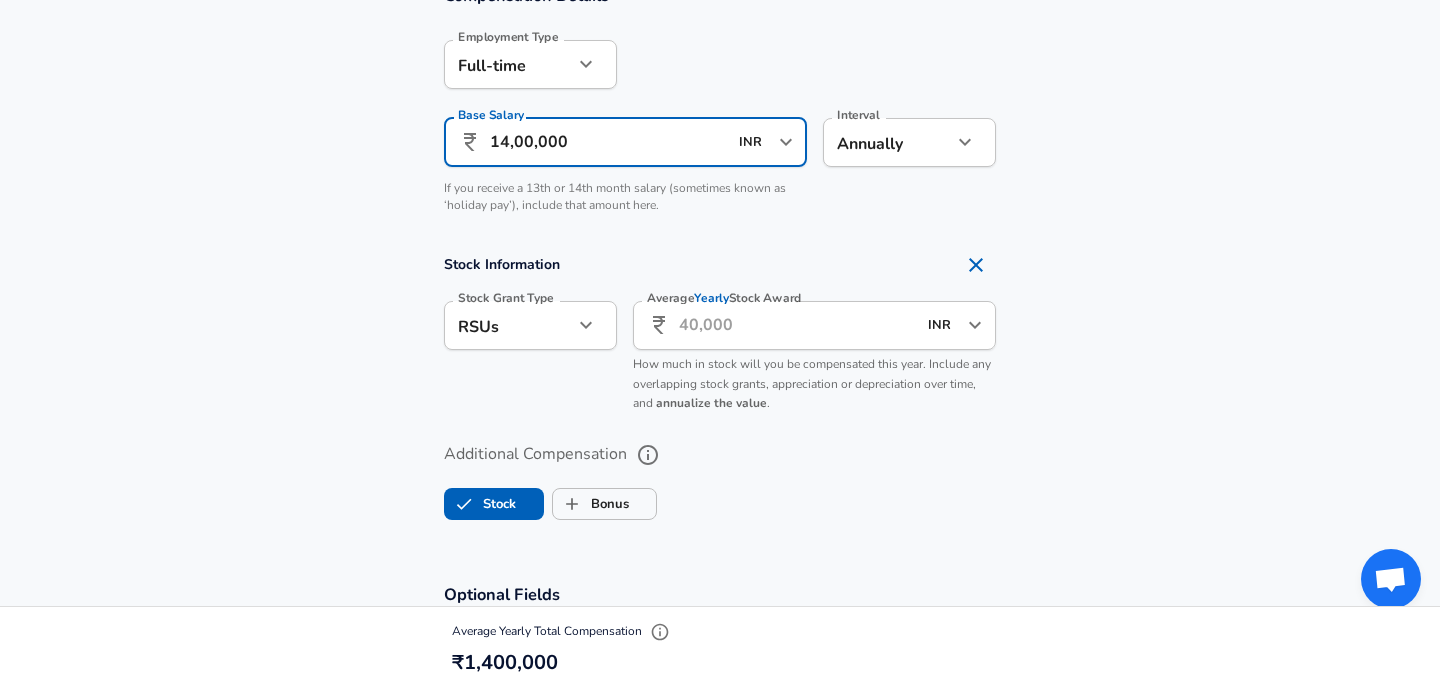 type on "14,00,000" 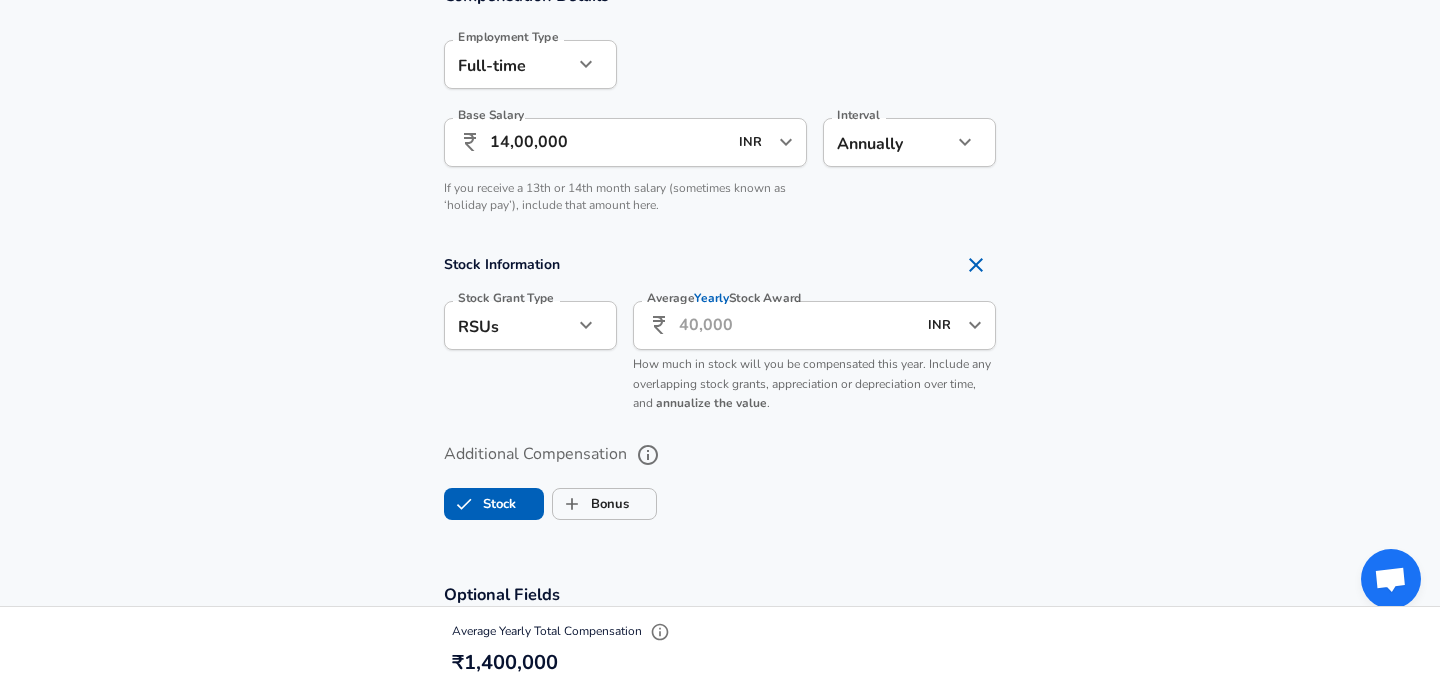 click on "Average  Yearly  Stock Award" at bounding box center (797, 325) 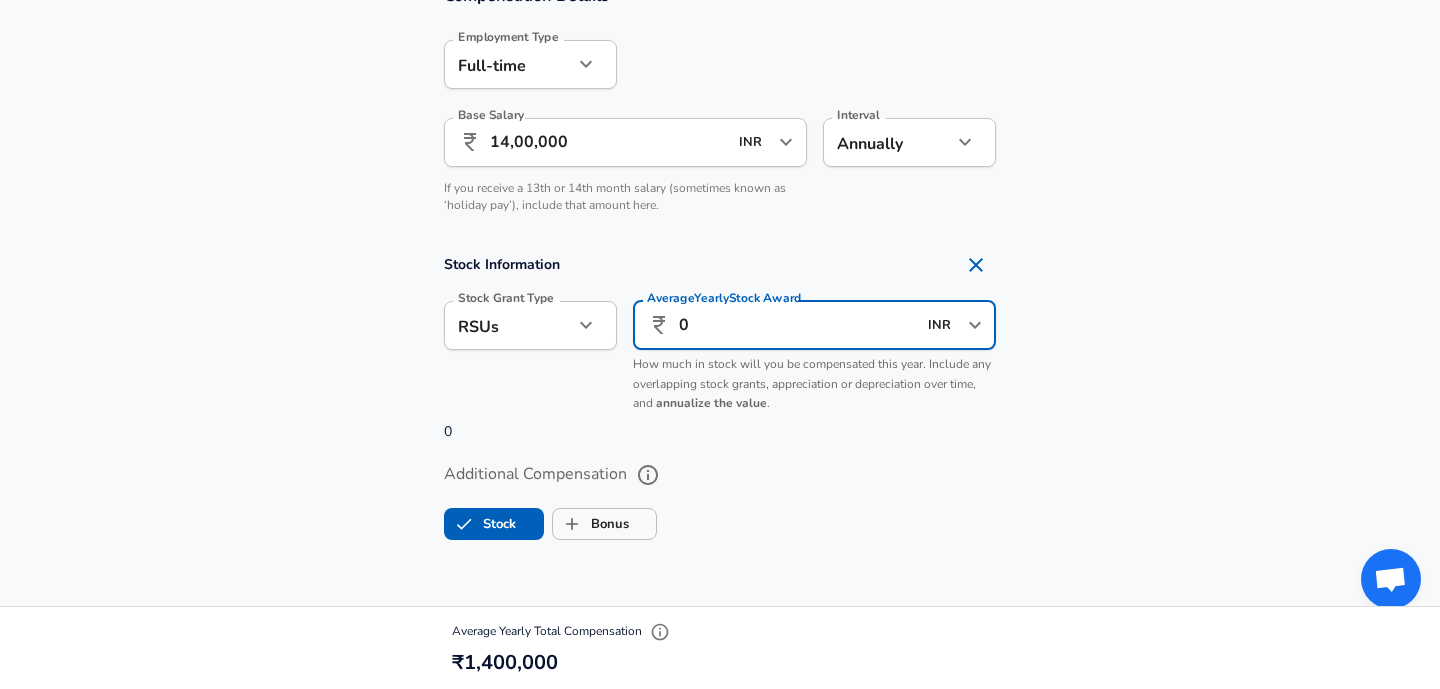 type on "0" 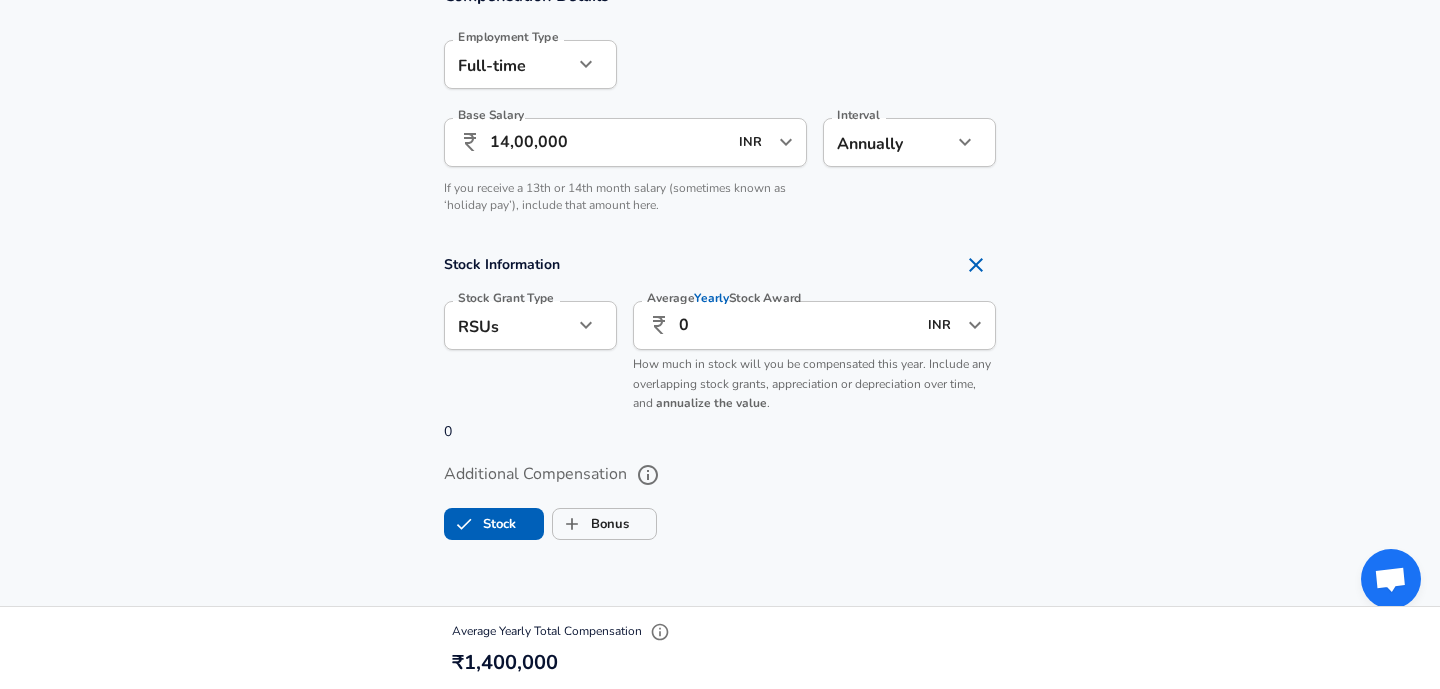 drag, startPoint x: 496, startPoint y: 522, endPoint x: 759, endPoint y: 492, distance: 264.7055 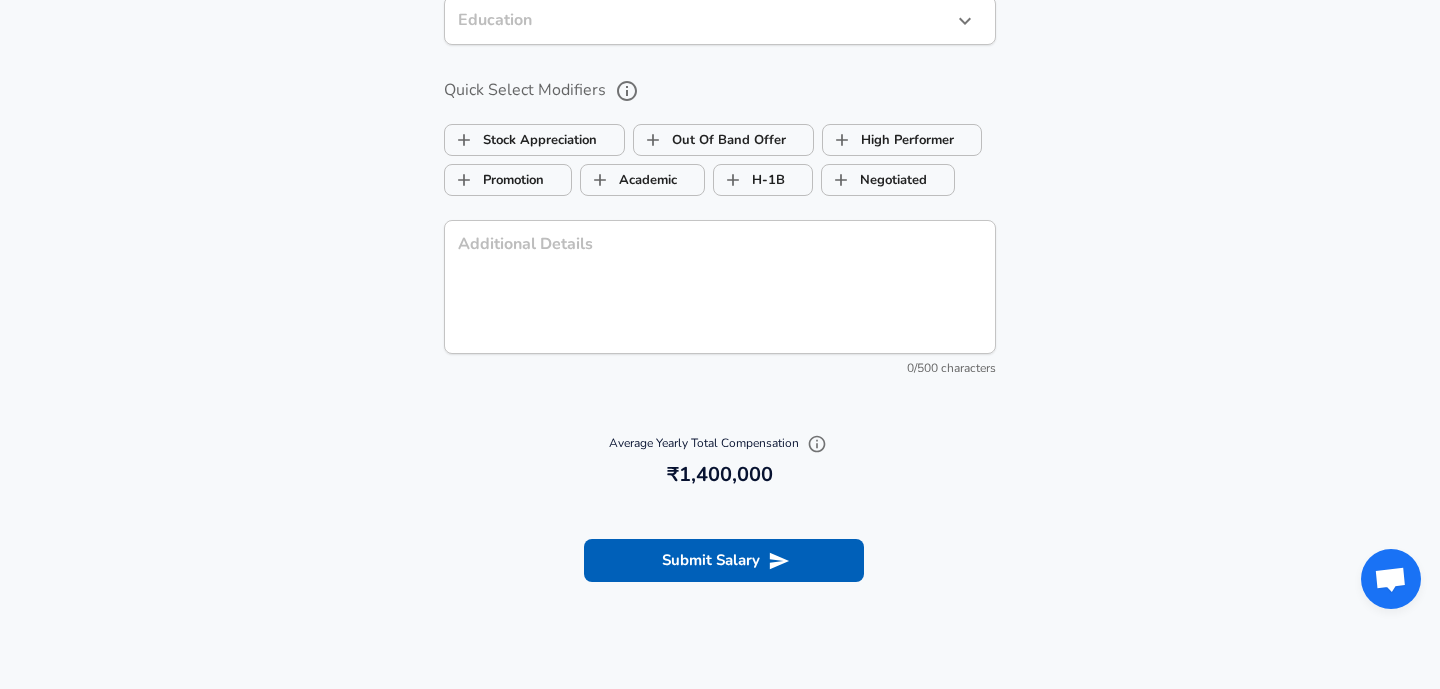 scroll, scrollTop: 2094, scrollLeft: 0, axis: vertical 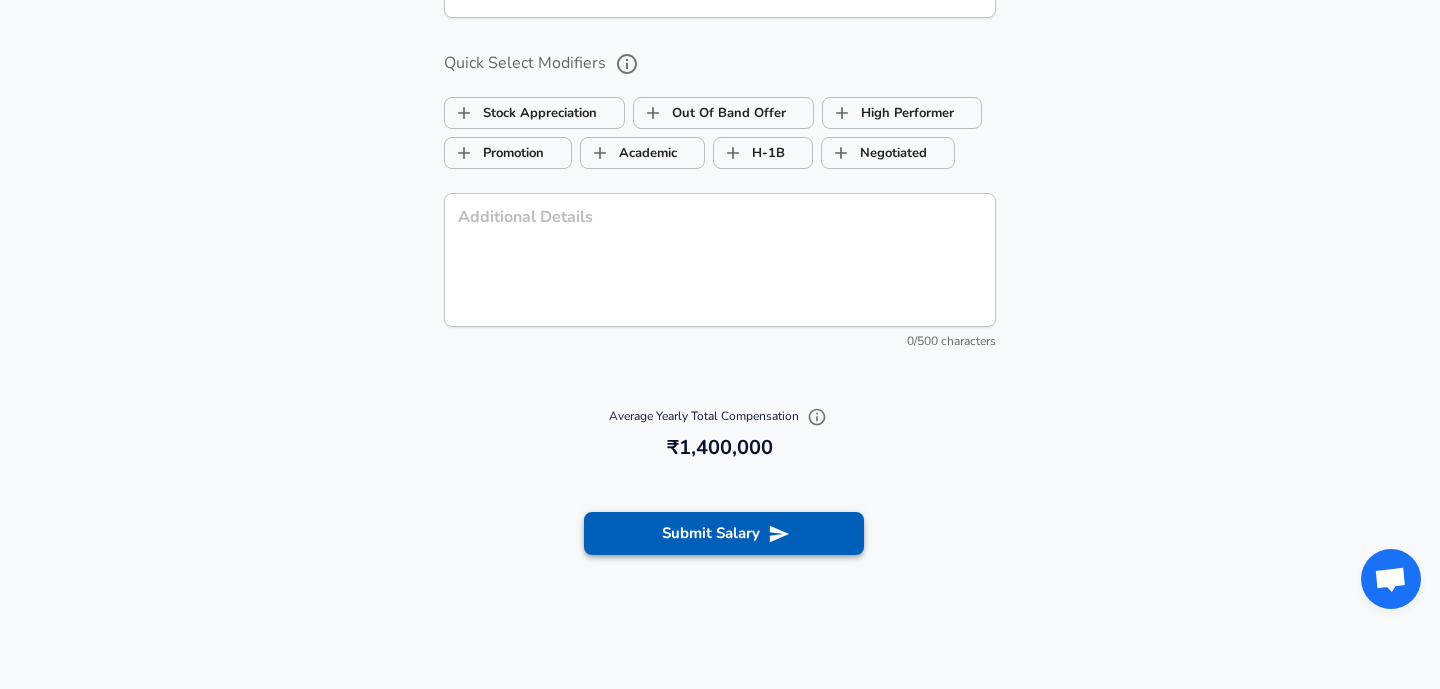 click on "Submit Salary" at bounding box center (724, 533) 